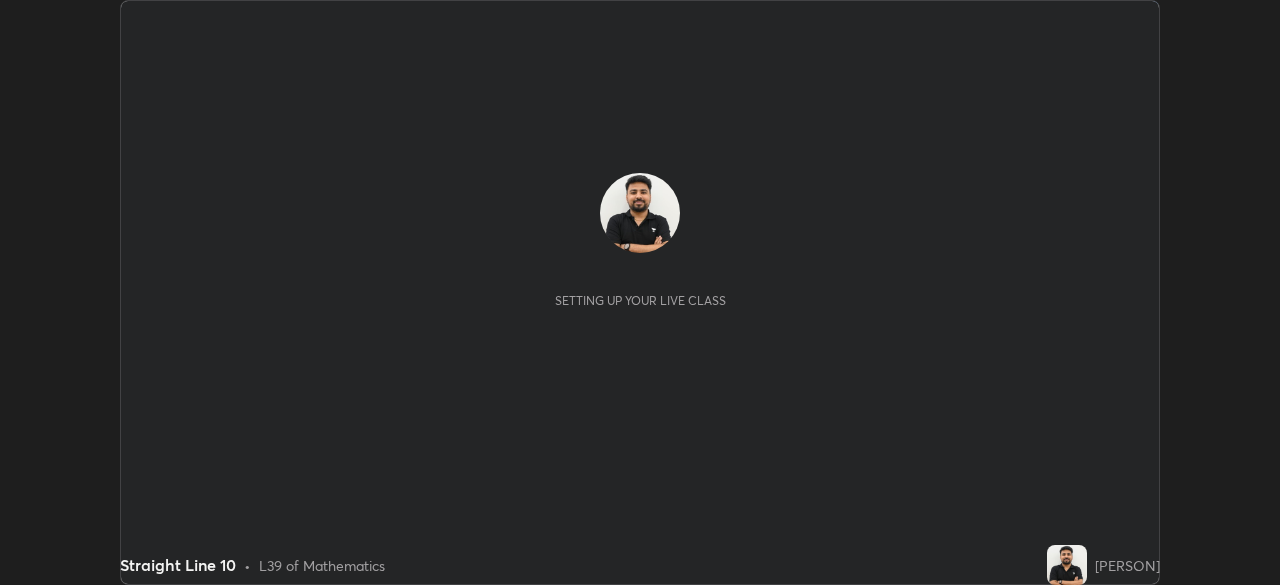 scroll, scrollTop: 0, scrollLeft: 0, axis: both 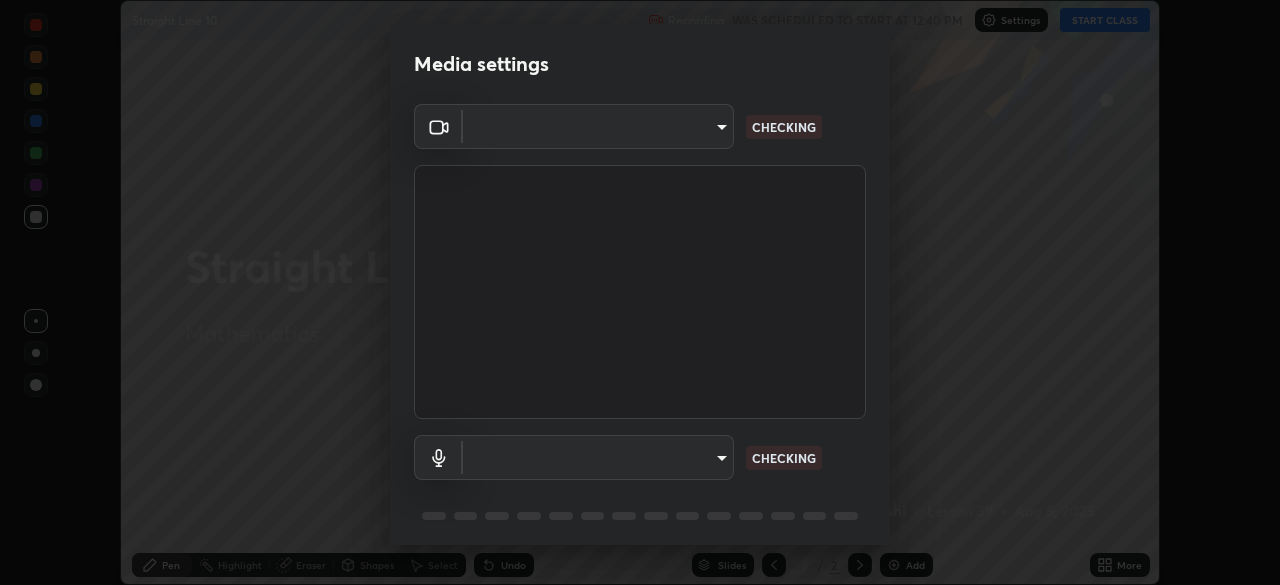 type on "044382a11d95f688c79e1728af0a82956f1ac2645f5b3ed81d694582b10ccb9d" 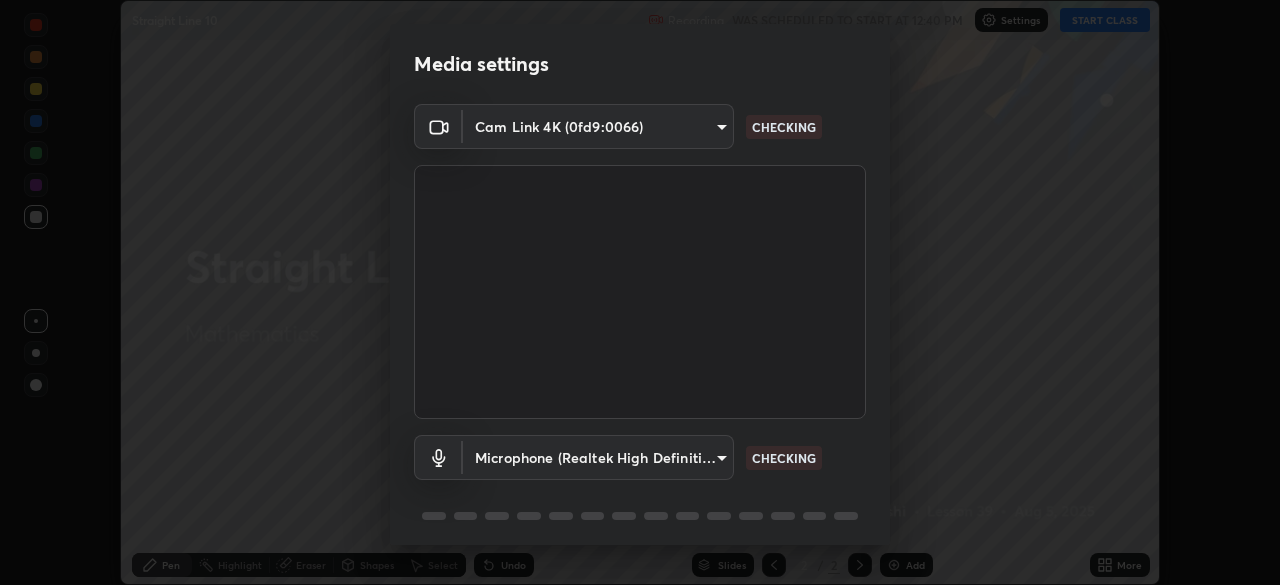 scroll, scrollTop: 71, scrollLeft: 0, axis: vertical 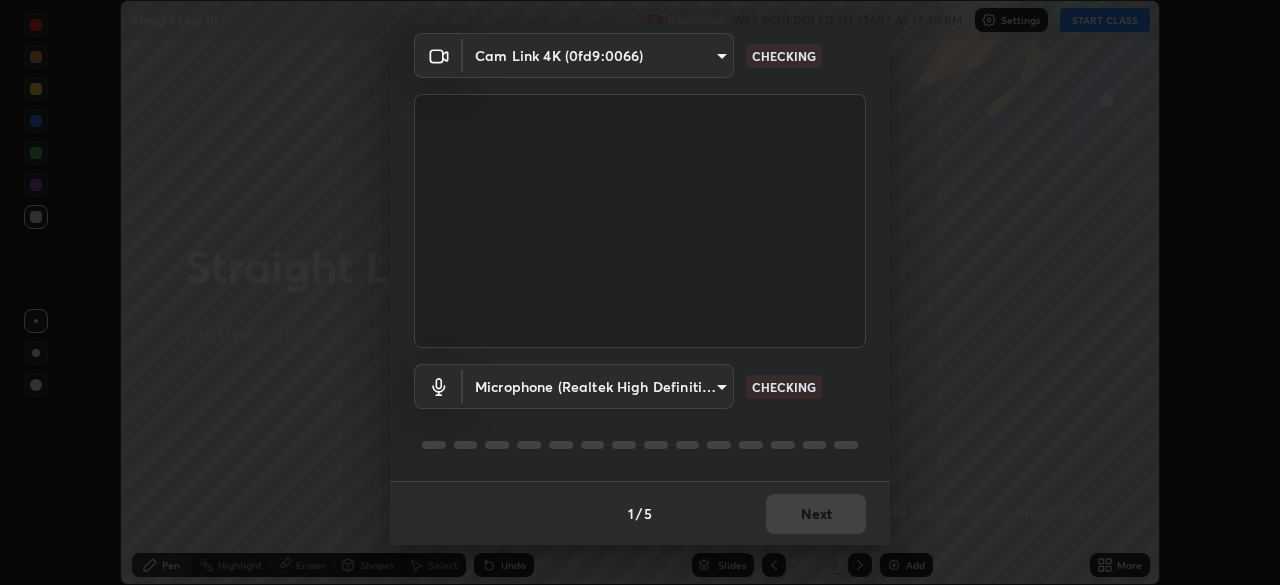 click on "Erase all Straight Line 10 Recording WAS SCHEDULED TO START AT  12:40 PM Settings START CLASS Setting up your live class Straight Line 10 • L39 of Mathematics [PERSON] Pen Highlight Eraser Shapes Select Undo Slides 2 / 2 Add More No doubts shared Encourage your learners to ask a doubt for better clarity Report an issue Reason for reporting Buffering Chat not working Audio - Video sync issue Educator video quality low ​ Attach an image Report Media settings Cam Link 4K ([HASH]) ([HASH]) CHECKING Microphone (Realtek High Definition Audio) ([HASH]) CHECKING 1 / 5 Next" at bounding box center (640, 292) 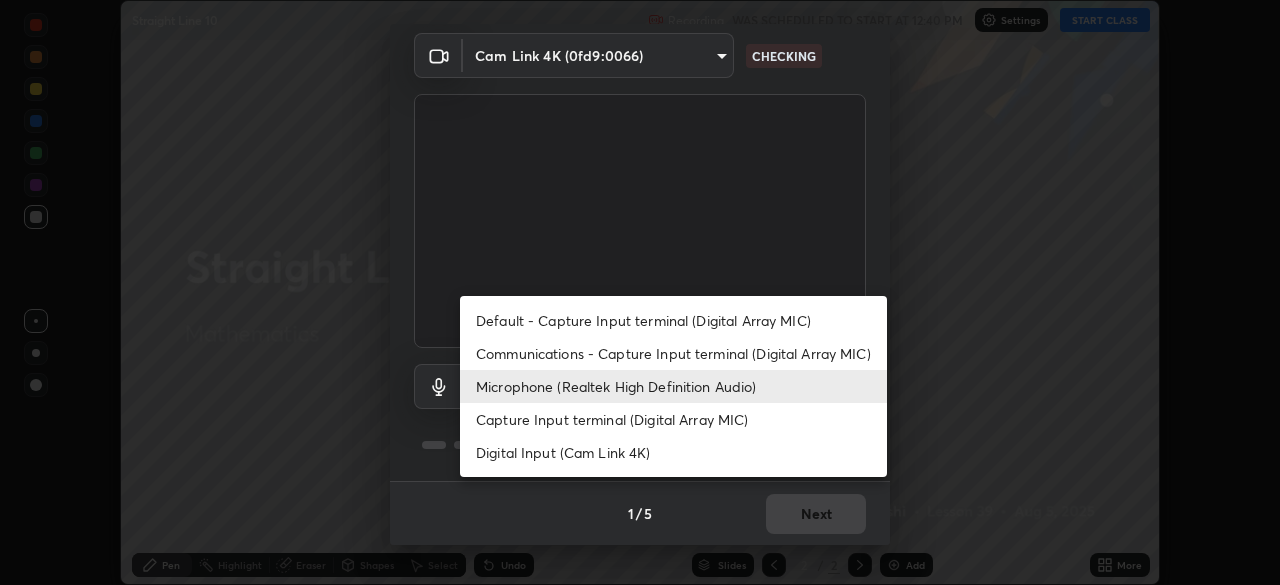 click on "Communications - Capture Input terminal (Digital Array MIC)" at bounding box center (673, 353) 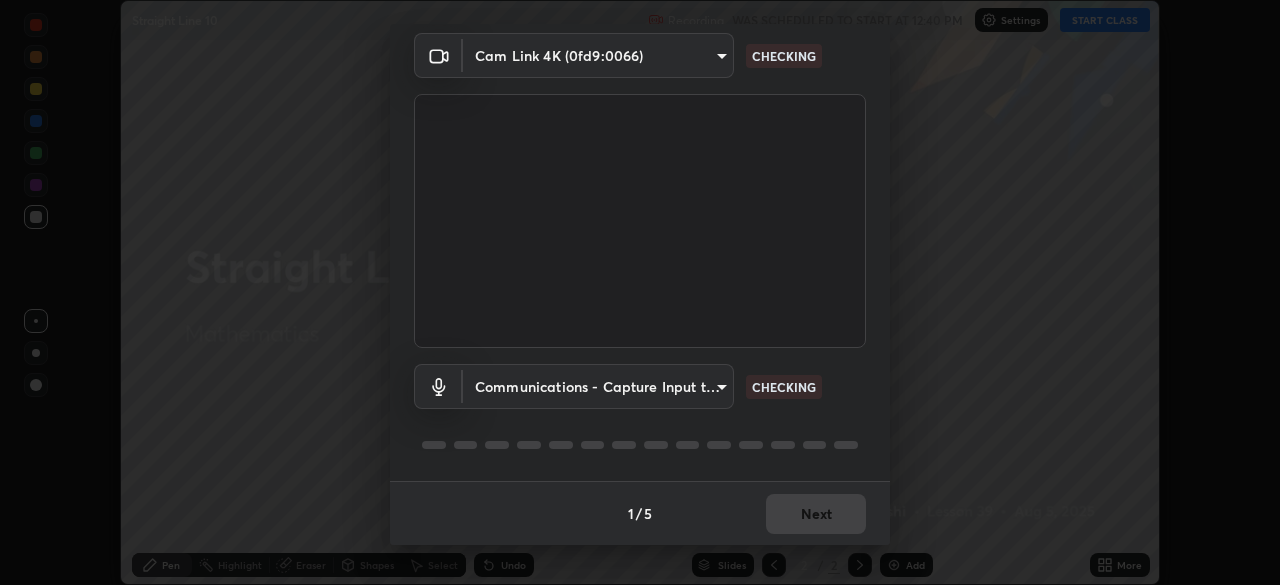 click on "Erase all Straight Line 10 Recording WAS SCHEDULED TO START AT  12:40 PM Settings START CLASS Setting up your live class Straight Line 10 • L39 of Mathematics [PERSON] Pen Highlight Eraser Shapes Select Undo Slides 2 / 2 Add More No doubts shared Encourage your learners to ask a doubt for better clarity Report an issue Reason for reporting Buffering Chat not working Audio - Video sync issue Educator video quality low ​ Attach an image Report Media settings Cam Link 4K ([HASH]) ([HASH]) CHECKING Communications - Capture Input terminal (Digital Array MIC) communications CHECKING 1 / 5 Next Default - Capture Input terminal (Digital Array MIC) Communications - Capture Input terminal (Digital Array MIC) Microphone (Realtek High Definition Audio) Capture Input terminal (Digital Array MIC) Digital Input (Cam Link 4K)" at bounding box center [640, 292] 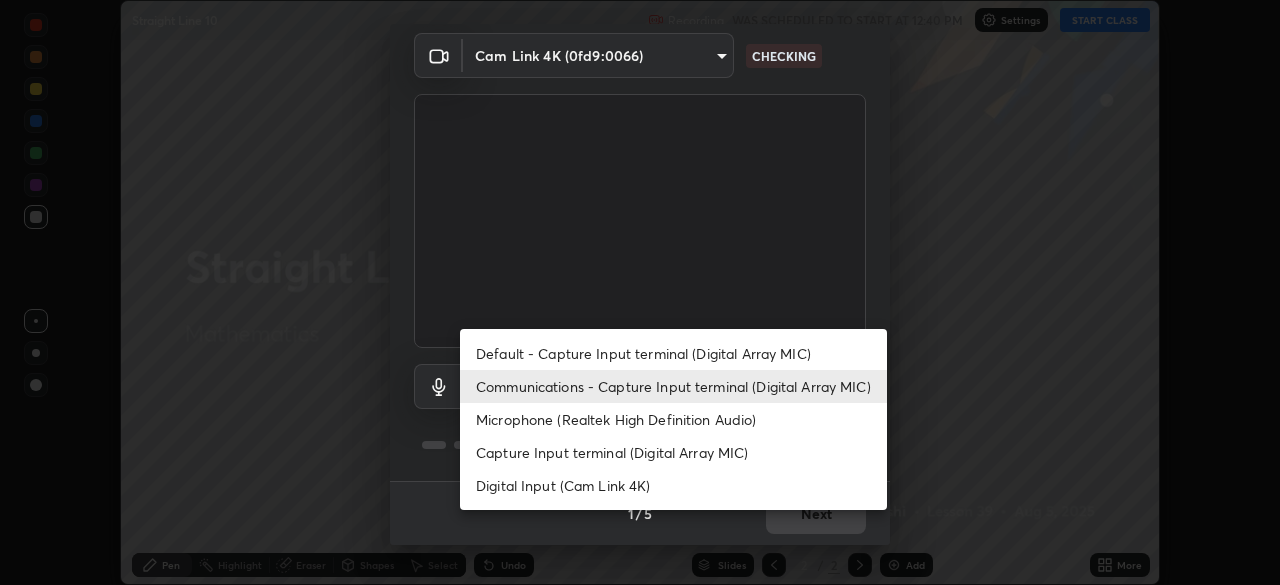 click on "Microphone (Realtek High Definition Audio)" at bounding box center [673, 419] 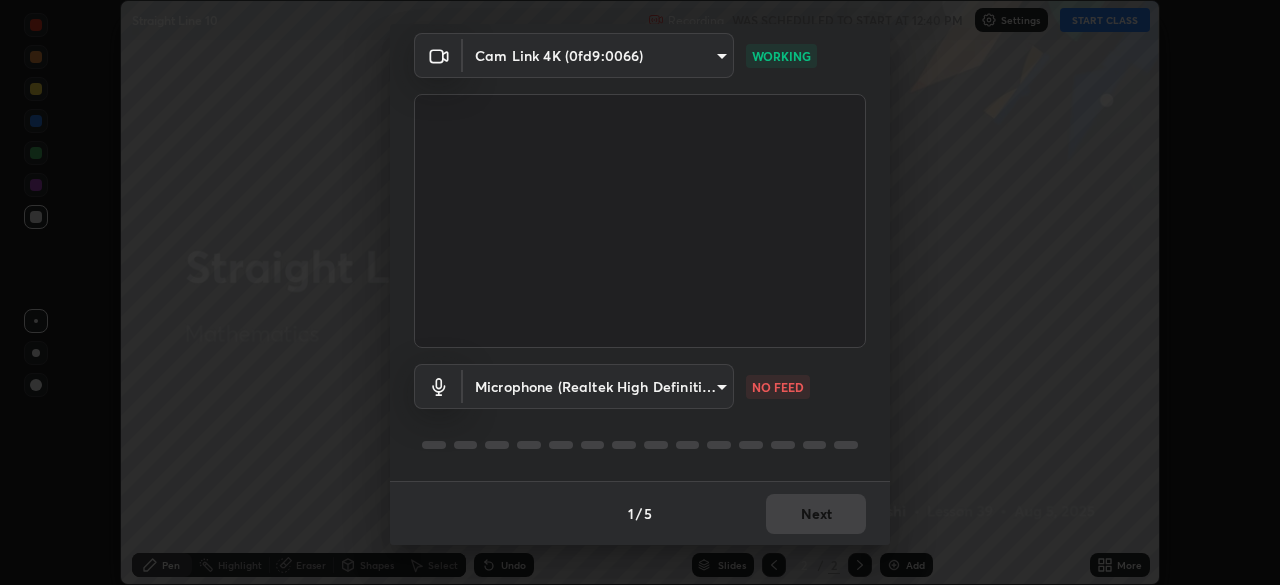 click on "Microphone (Realtek High Definition Audio) ([HASH]) NO FEED" at bounding box center [640, 386] 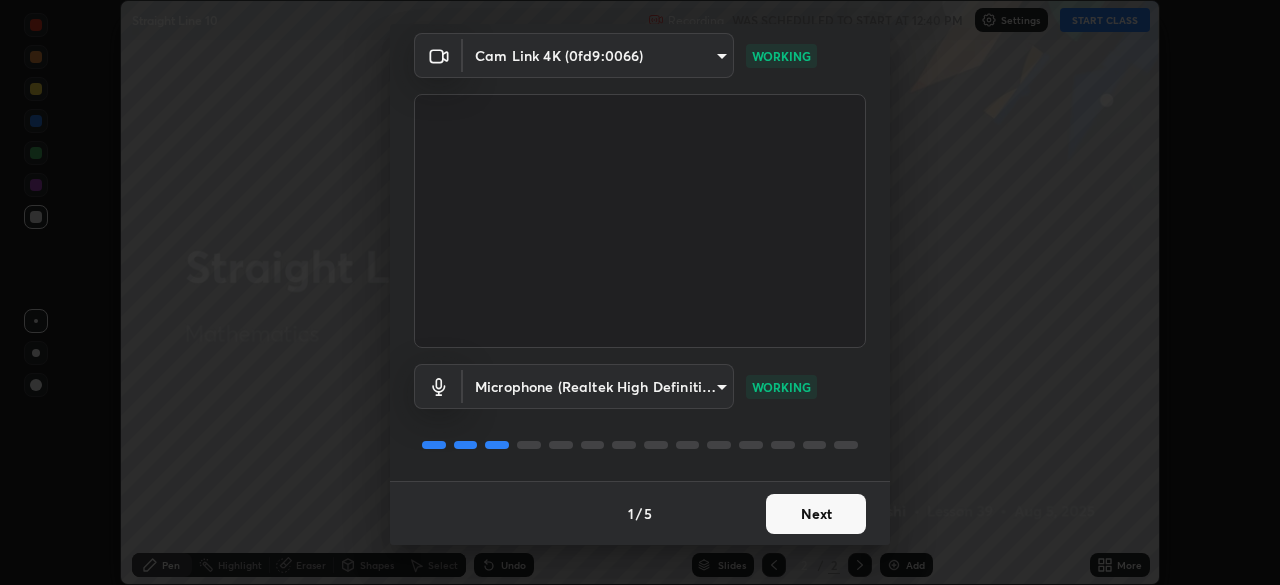 click on "Next" at bounding box center [816, 514] 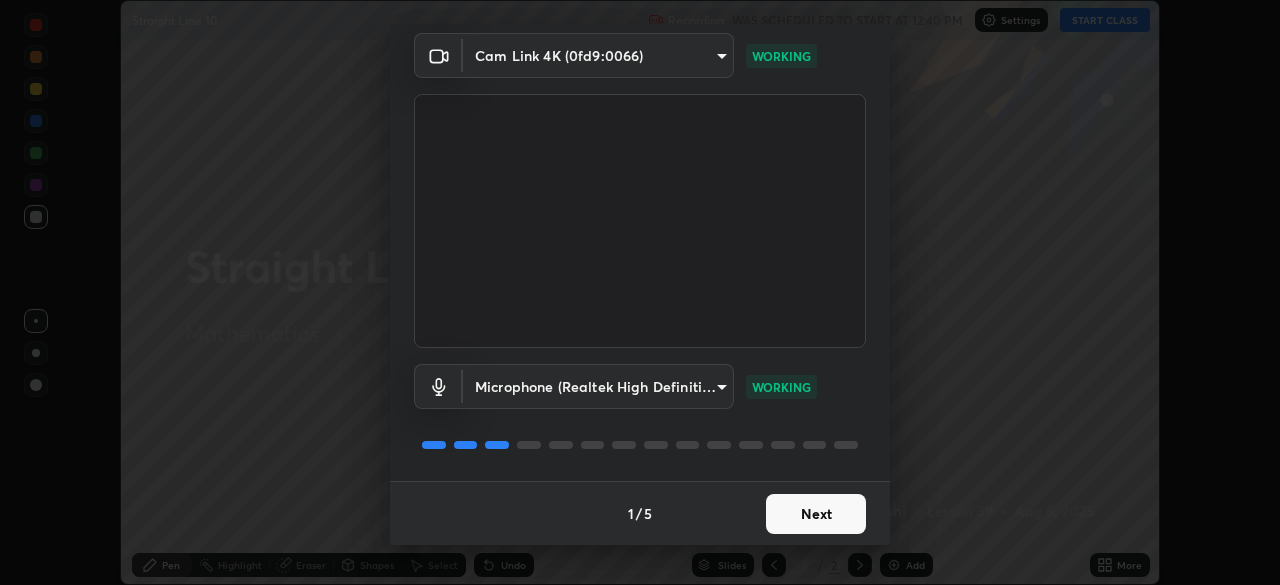 scroll, scrollTop: 0, scrollLeft: 0, axis: both 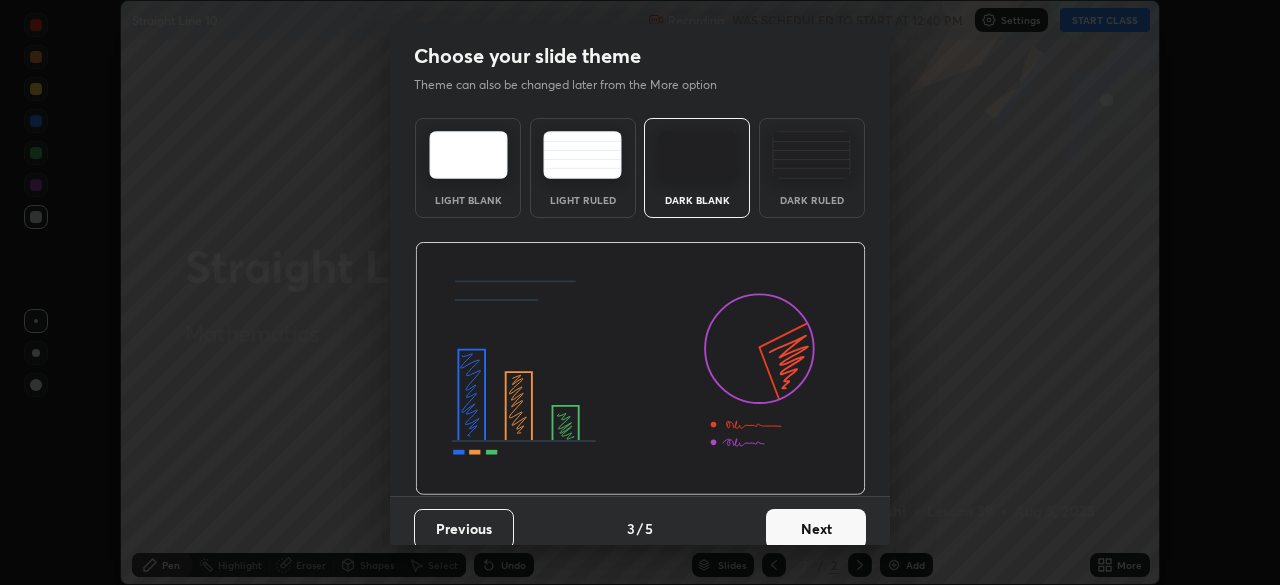 click on "Next" at bounding box center (816, 529) 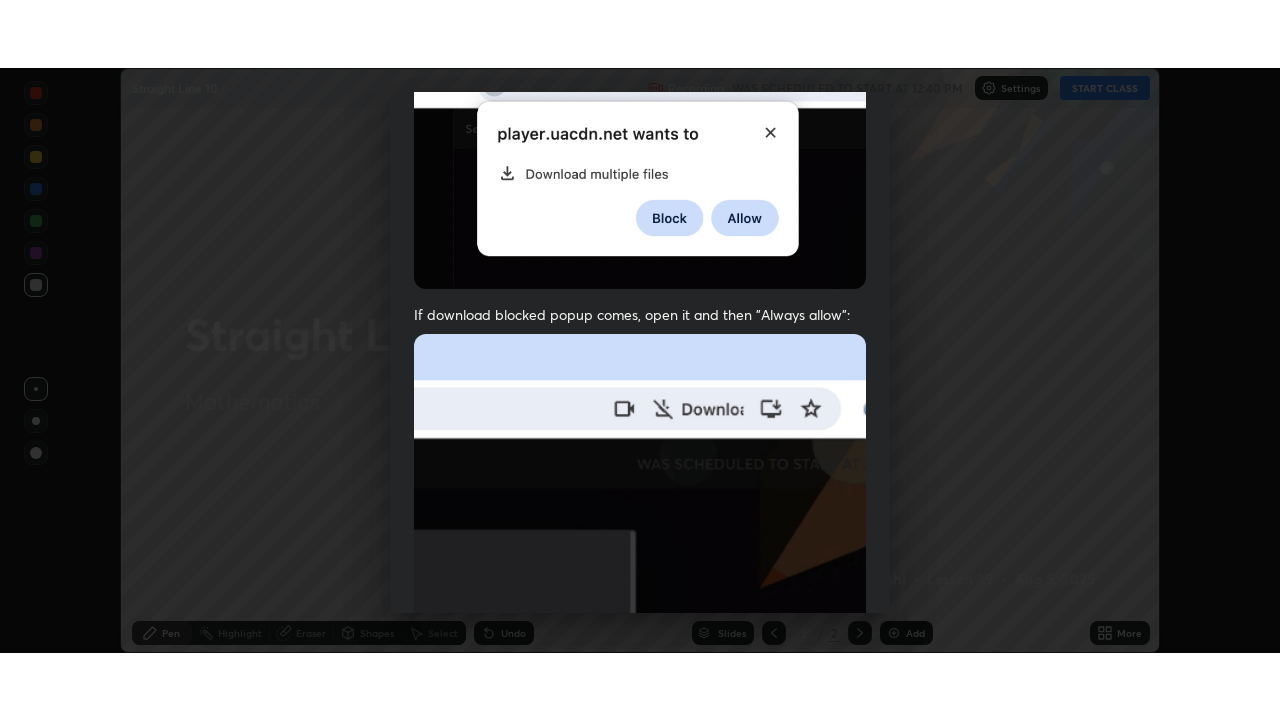 scroll, scrollTop: 479, scrollLeft: 0, axis: vertical 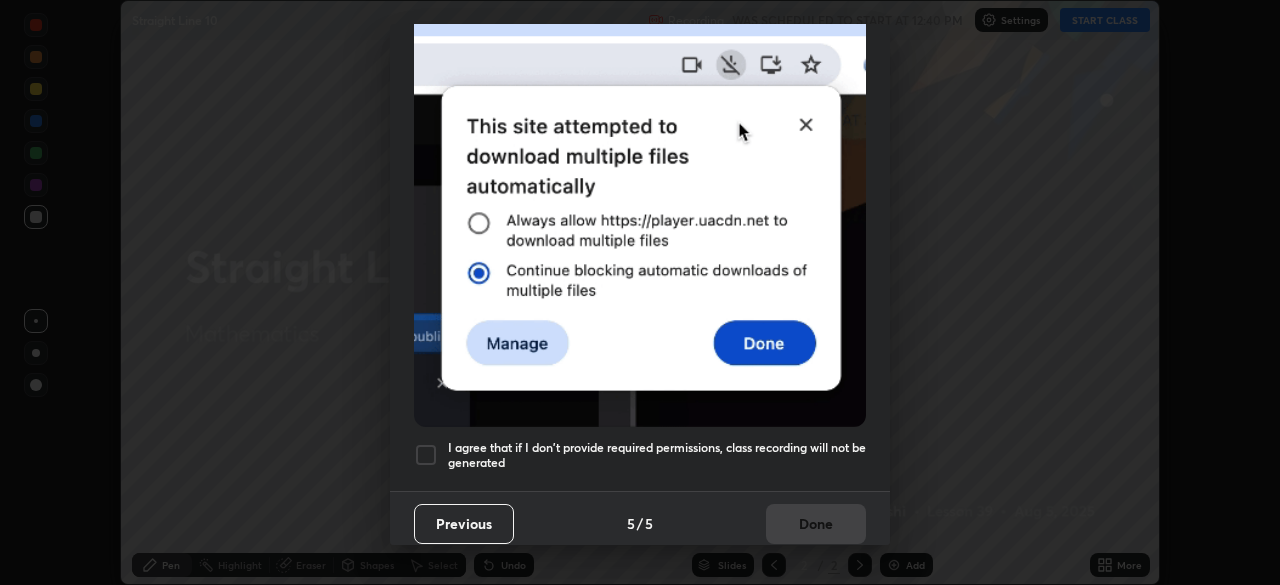 click at bounding box center [426, 455] 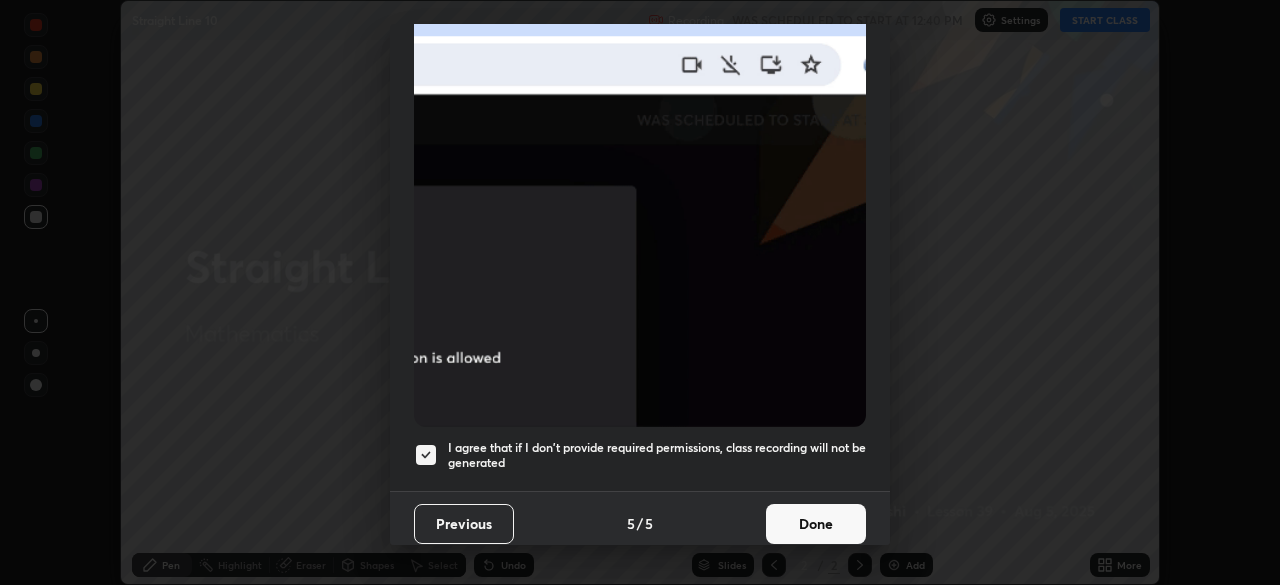 click on "Done" at bounding box center (816, 524) 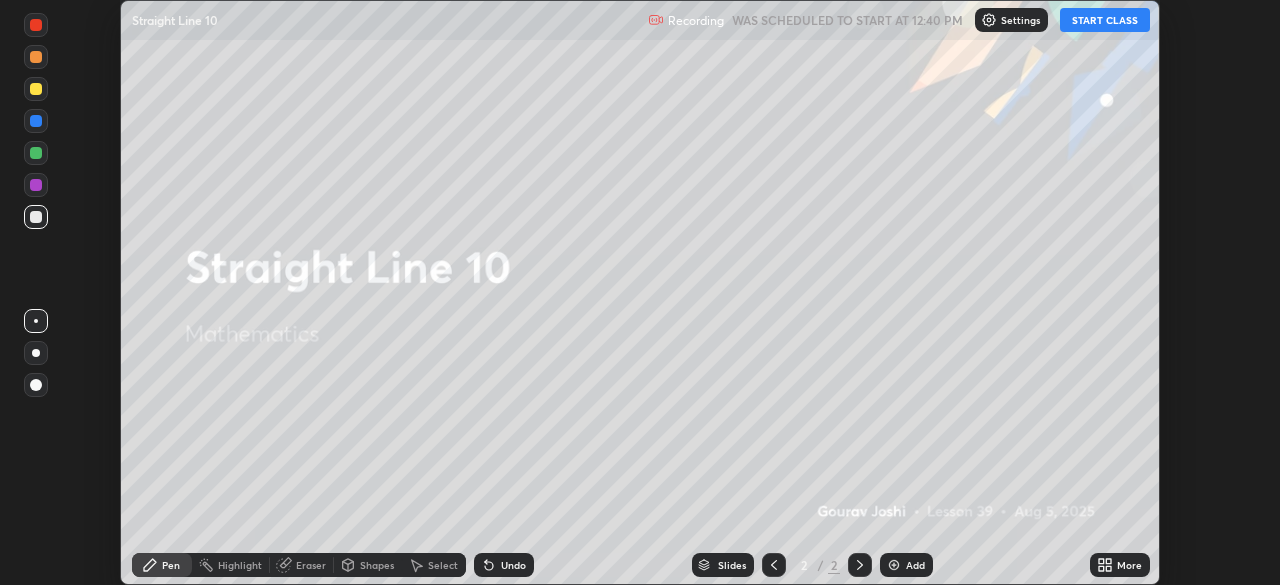 click on "START CLASS" at bounding box center (1105, 20) 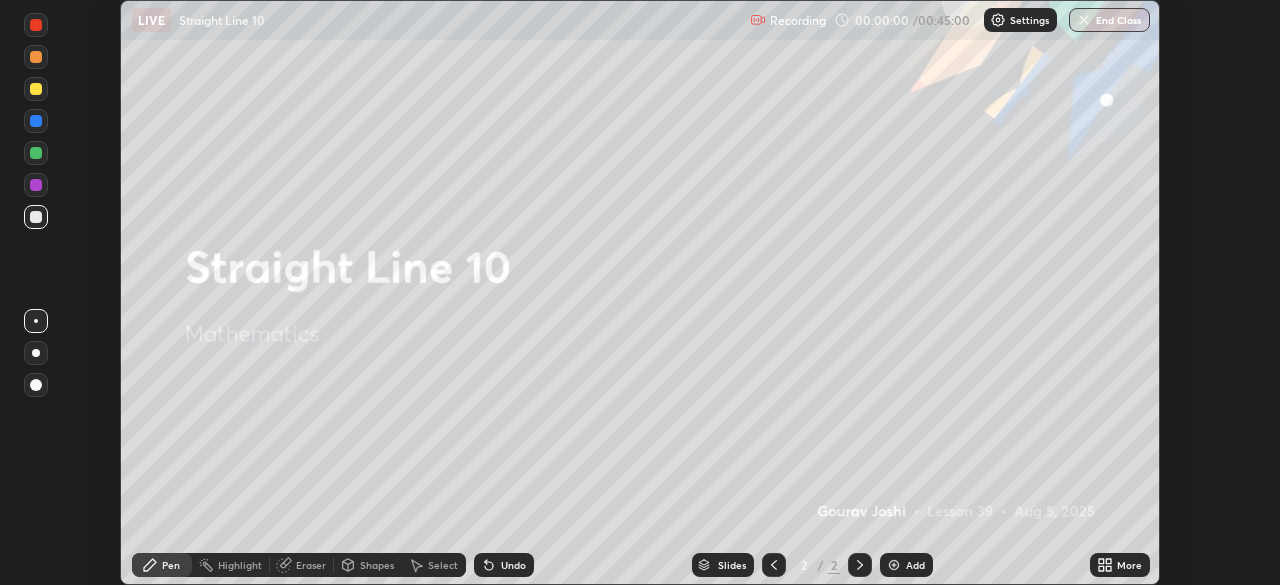 click 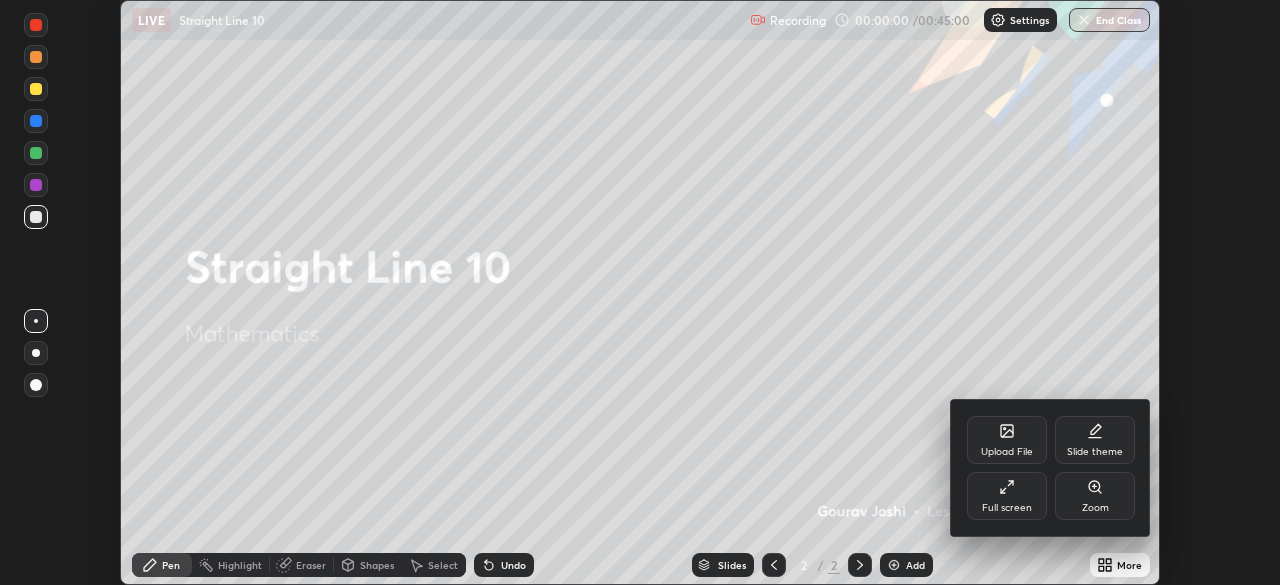 click on "Full screen" at bounding box center (1007, 496) 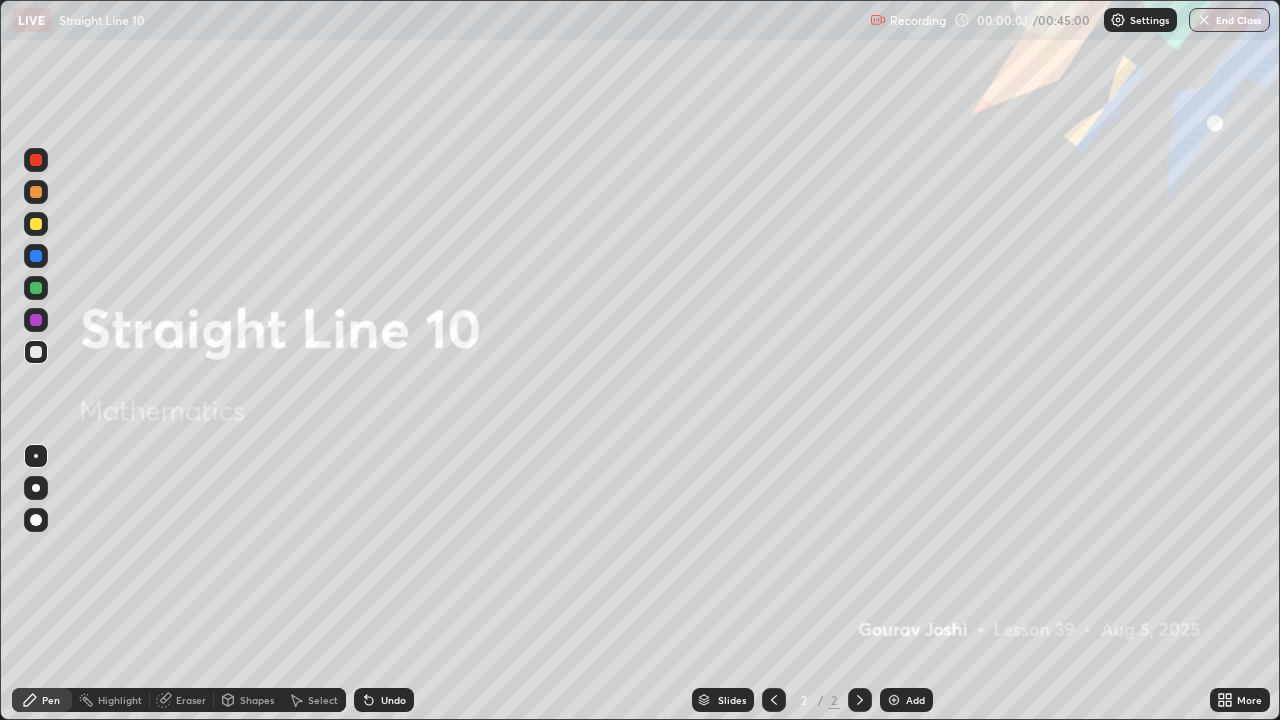 scroll, scrollTop: 99280, scrollLeft: 98720, axis: both 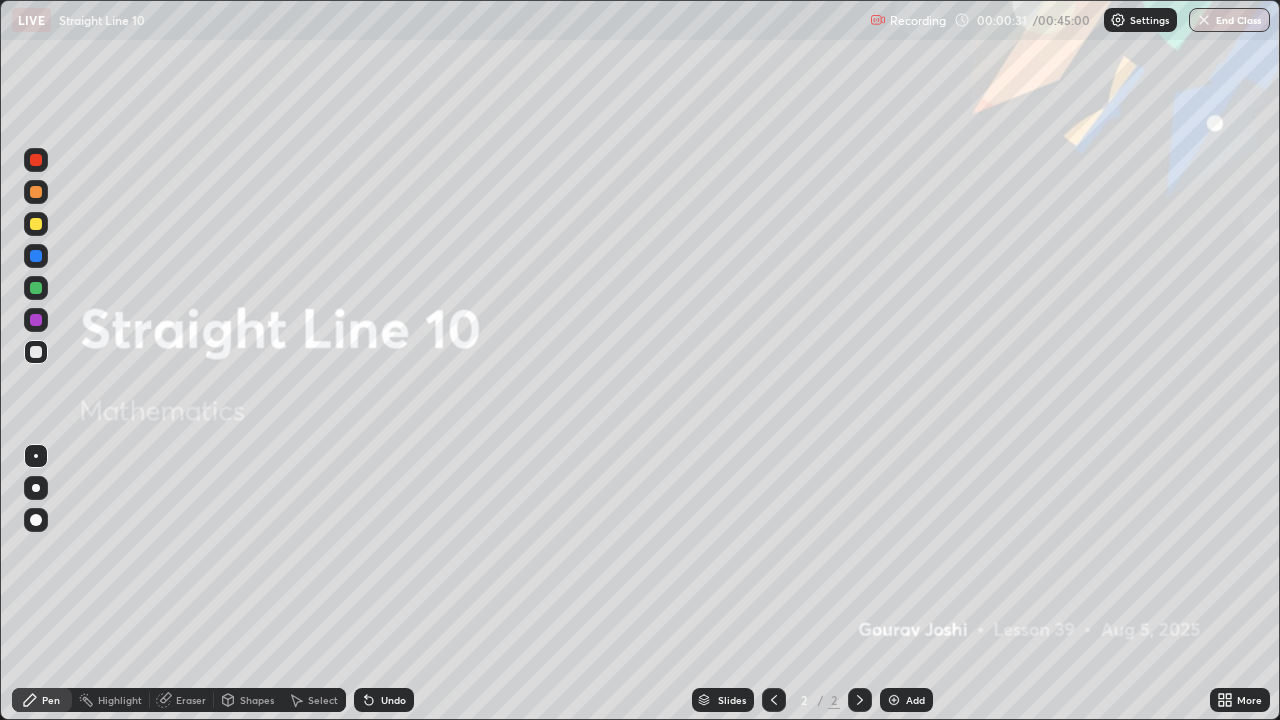 click on "Add" at bounding box center (915, 700) 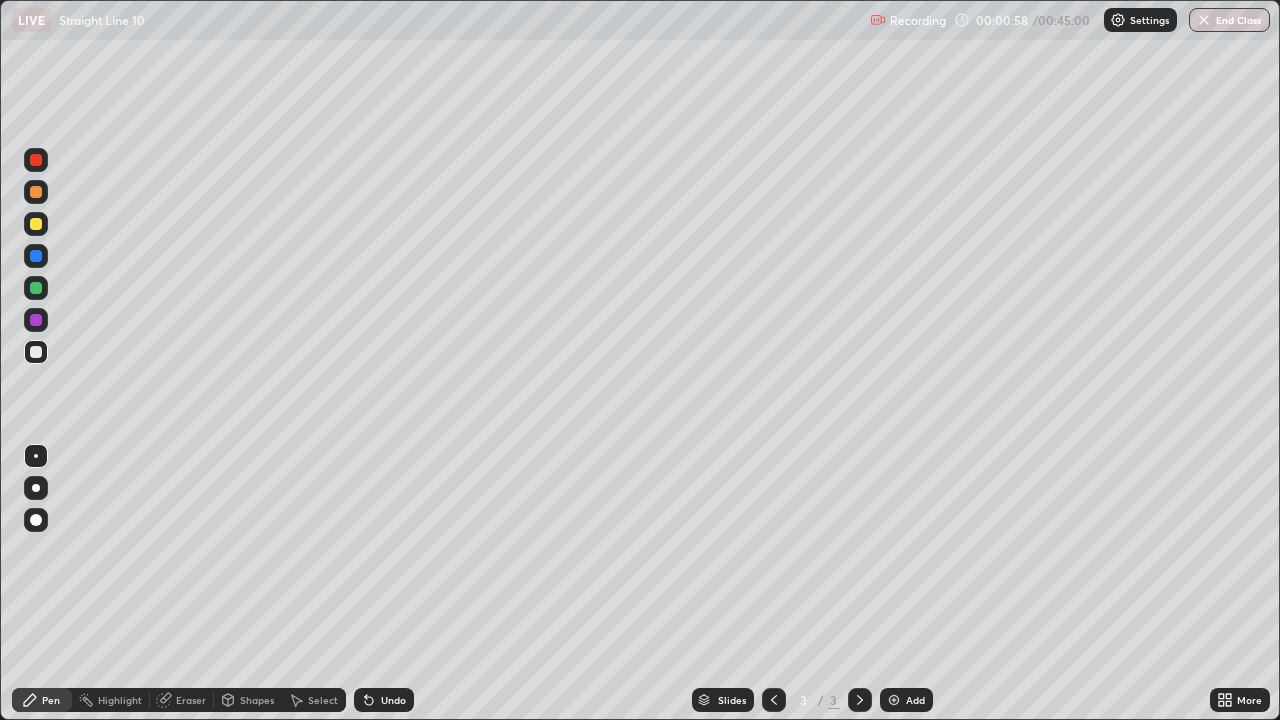 click on "Undo" at bounding box center (393, 700) 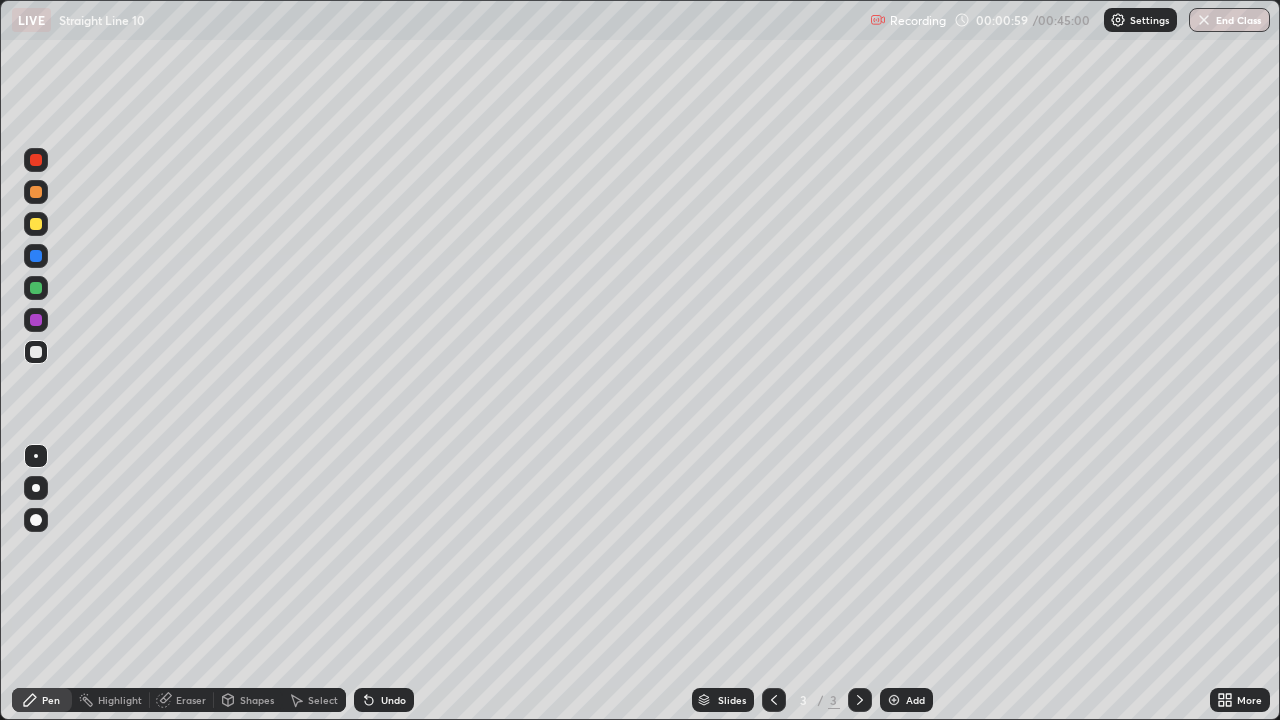 click on "Undo" at bounding box center [393, 700] 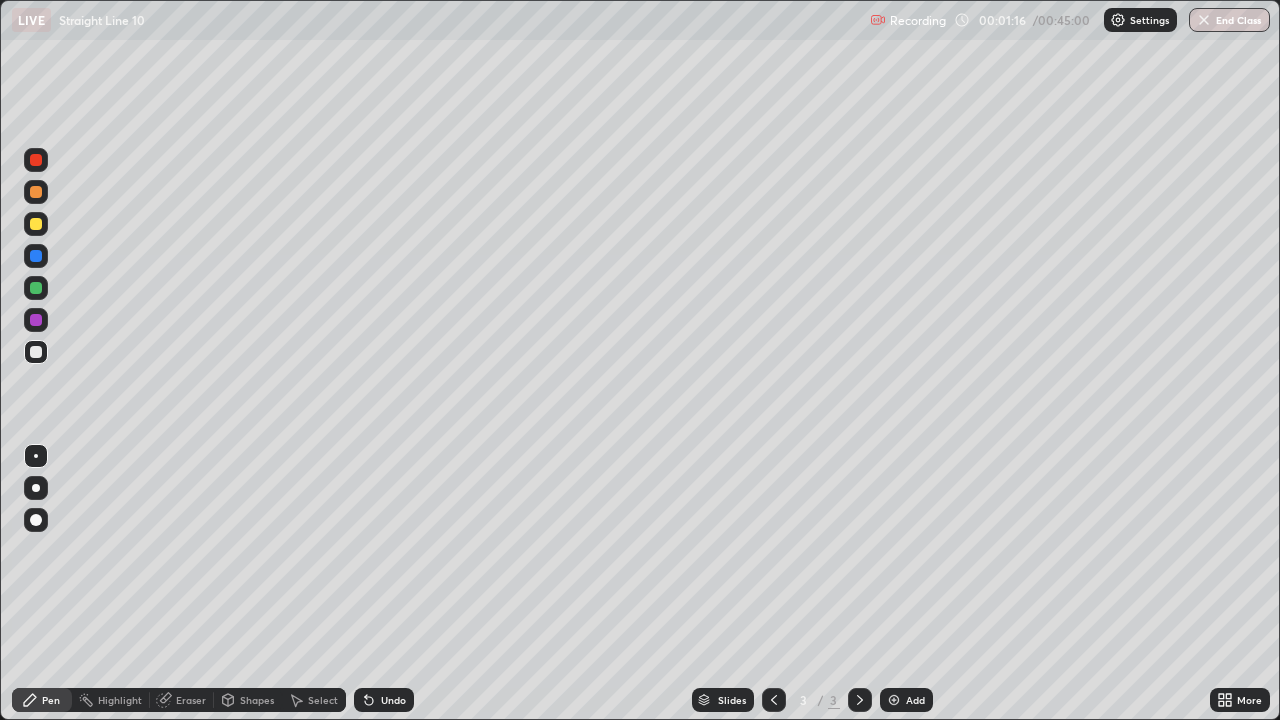 click at bounding box center (36, 256) 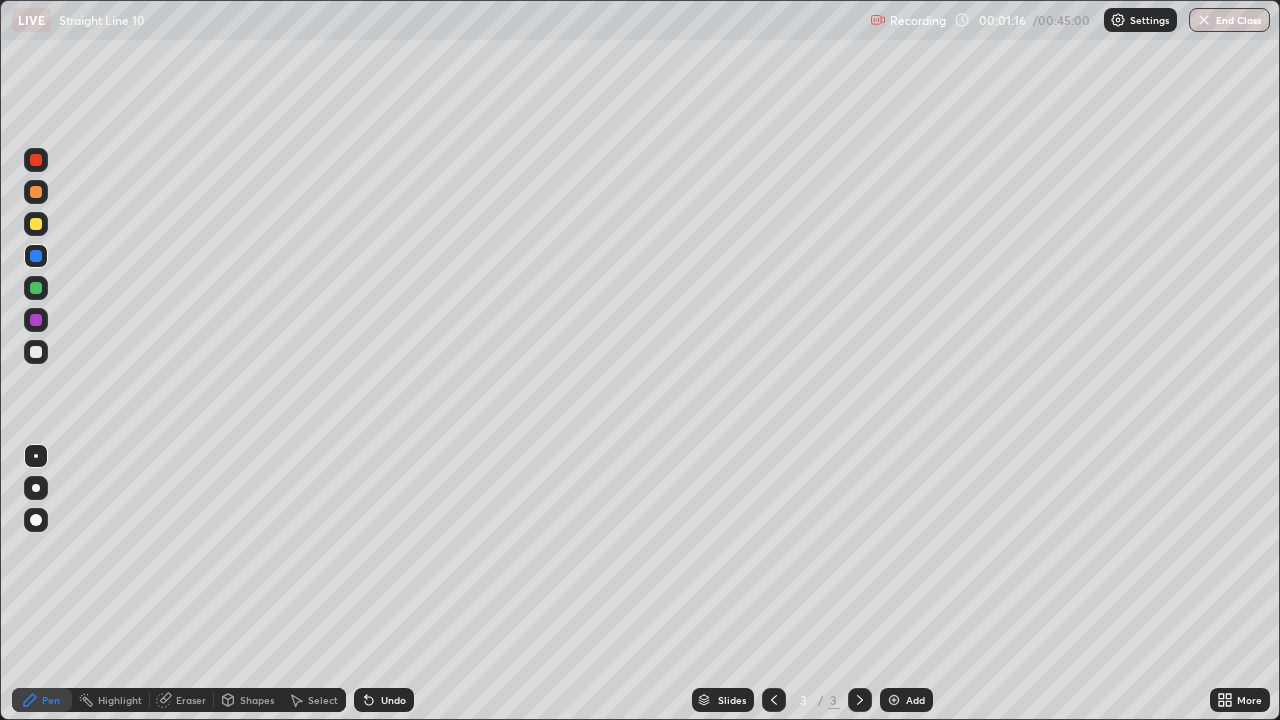 click at bounding box center (36, 224) 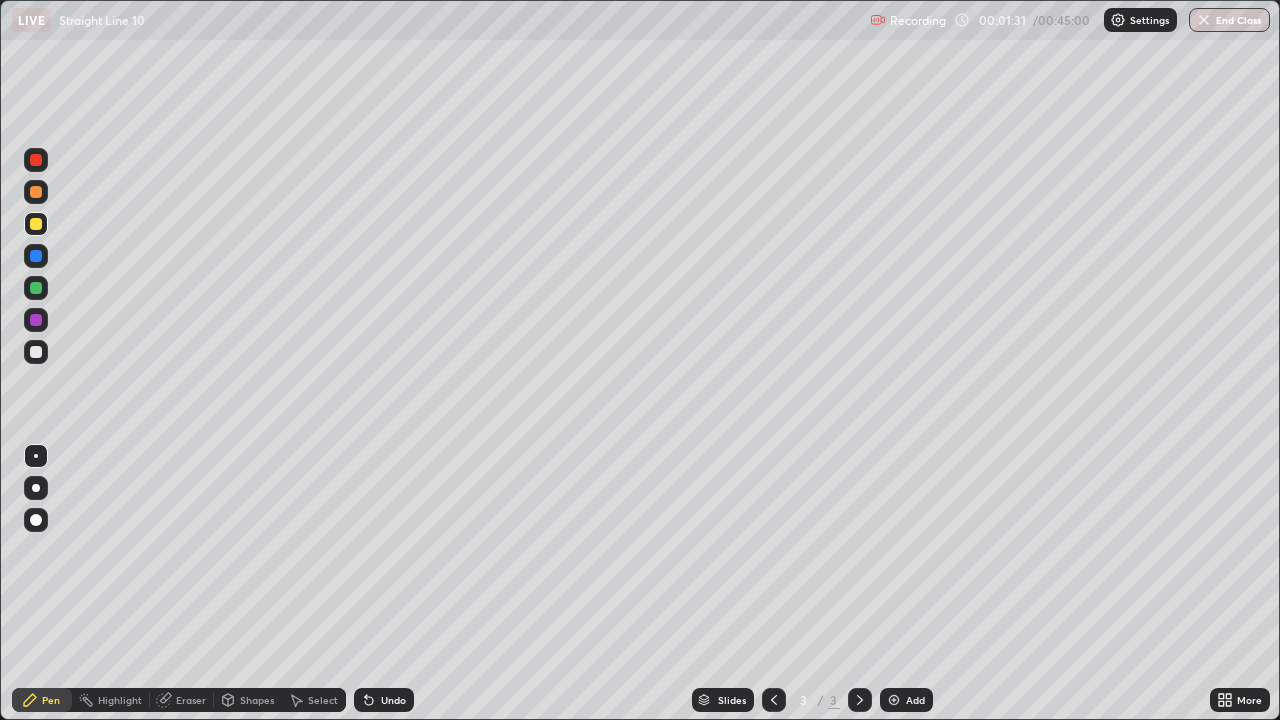 click on "Undo" at bounding box center (393, 700) 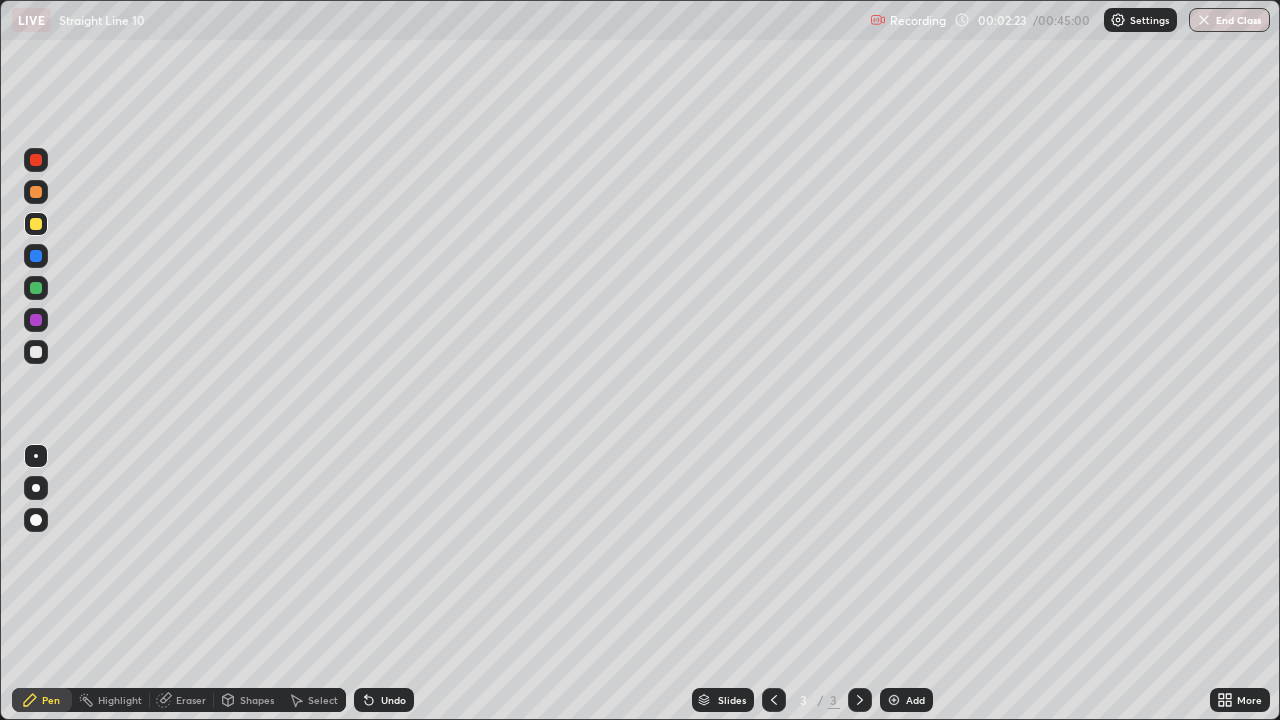 click at bounding box center [36, 352] 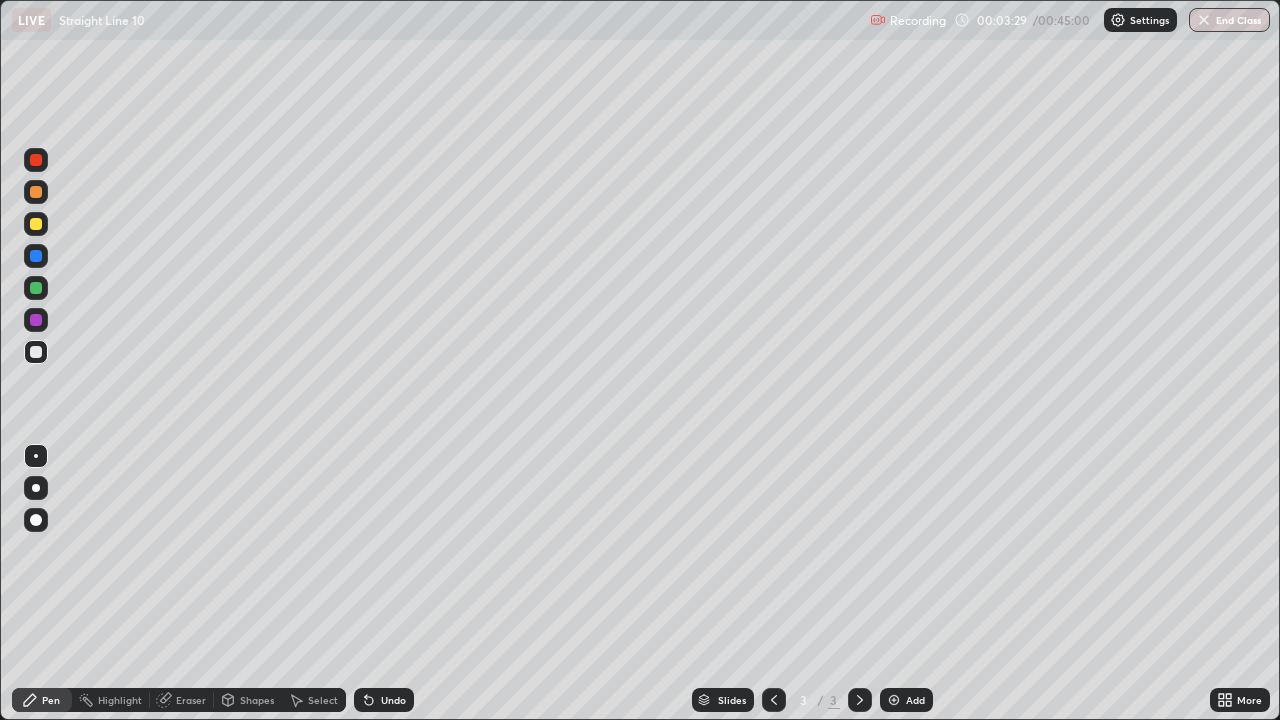 click on "Undo" at bounding box center (393, 700) 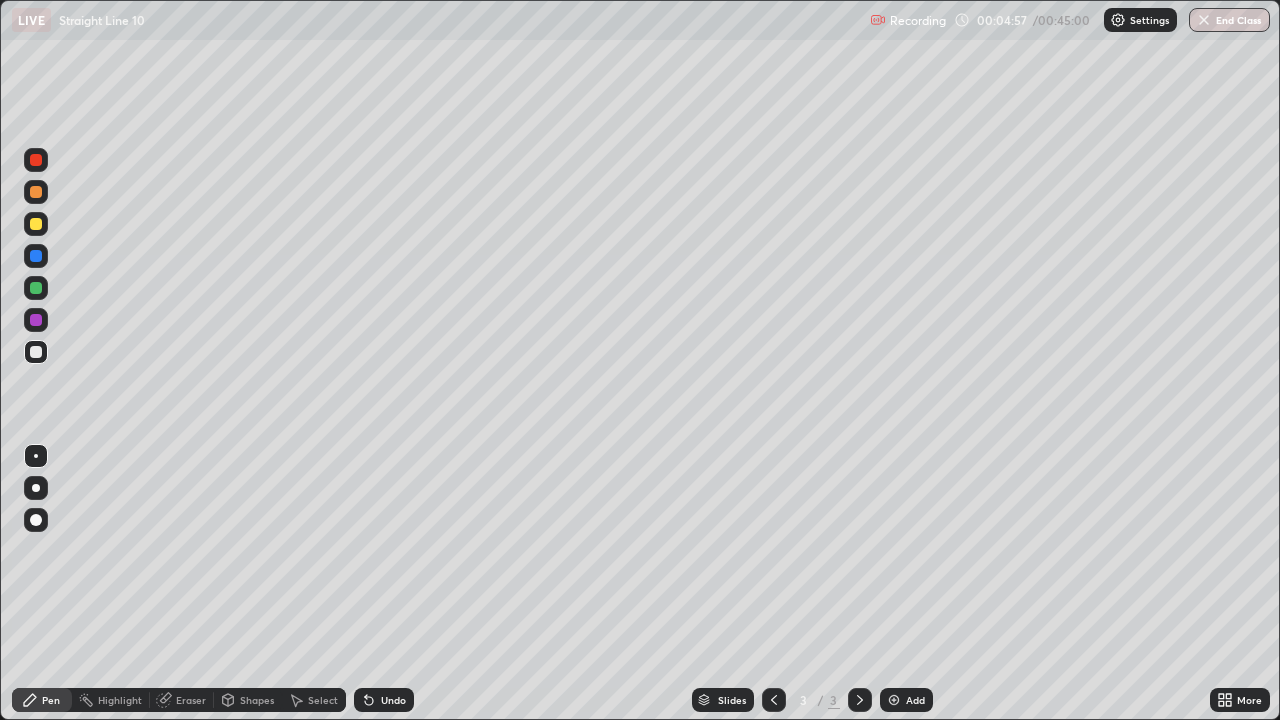 click on "Add" at bounding box center (906, 700) 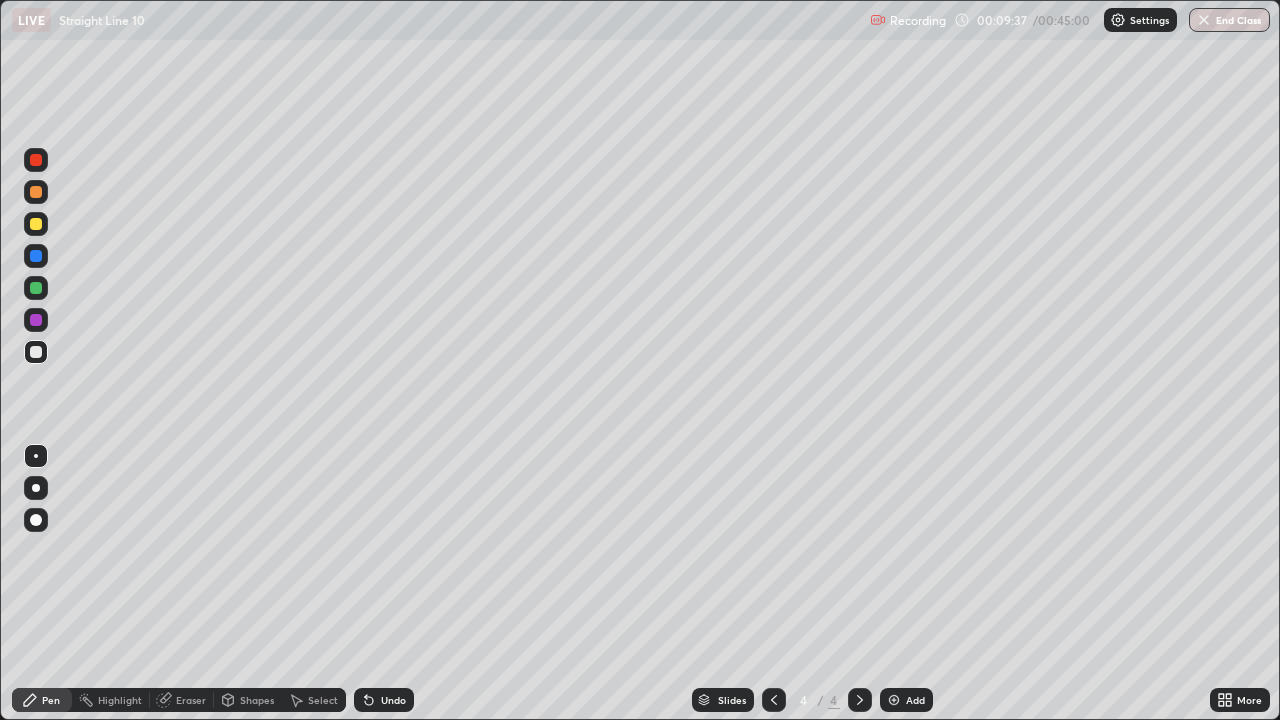 click at bounding box center (894, 700) 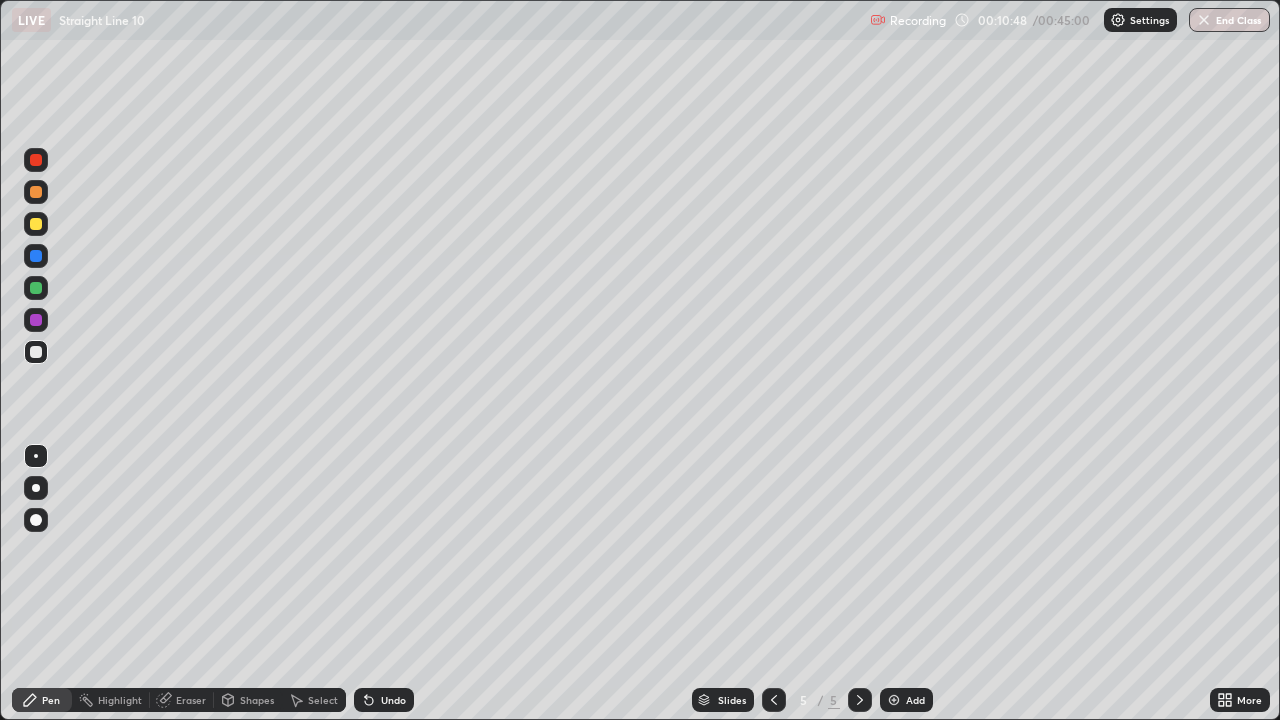 click on "Eraser" at bounding box center [182, 700] 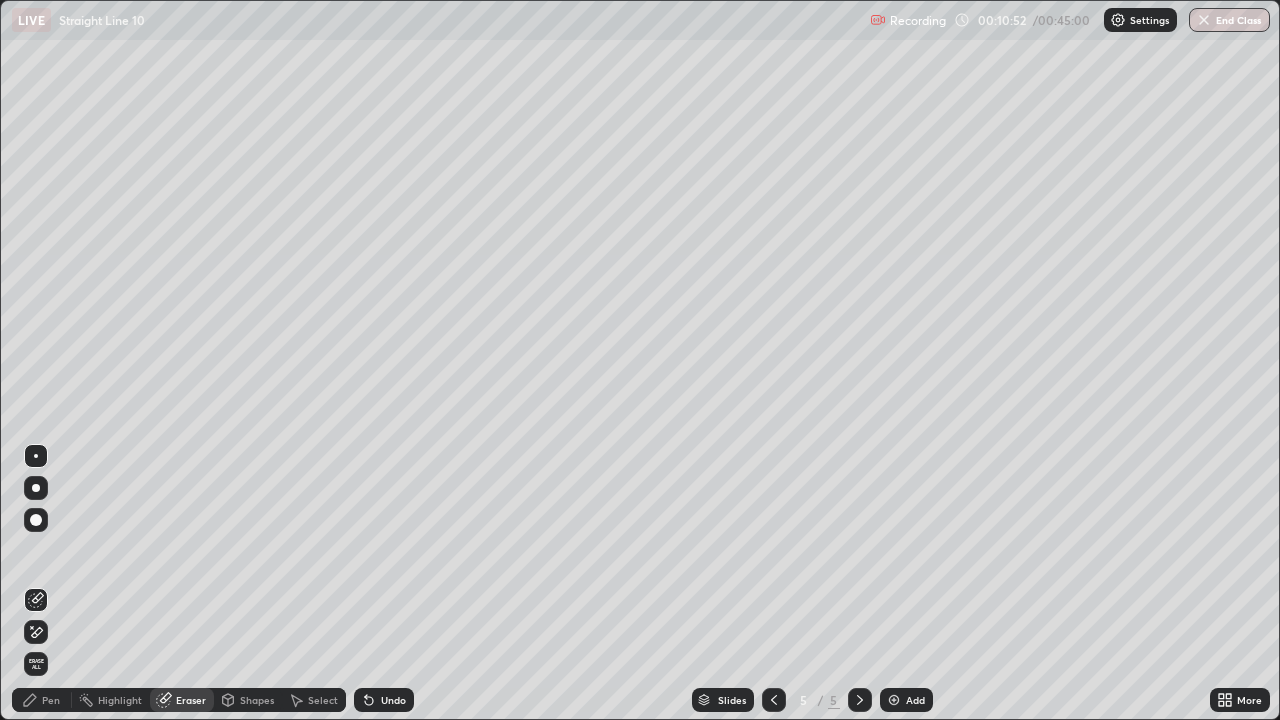click on "Pen" at bounding box center [51, 700] 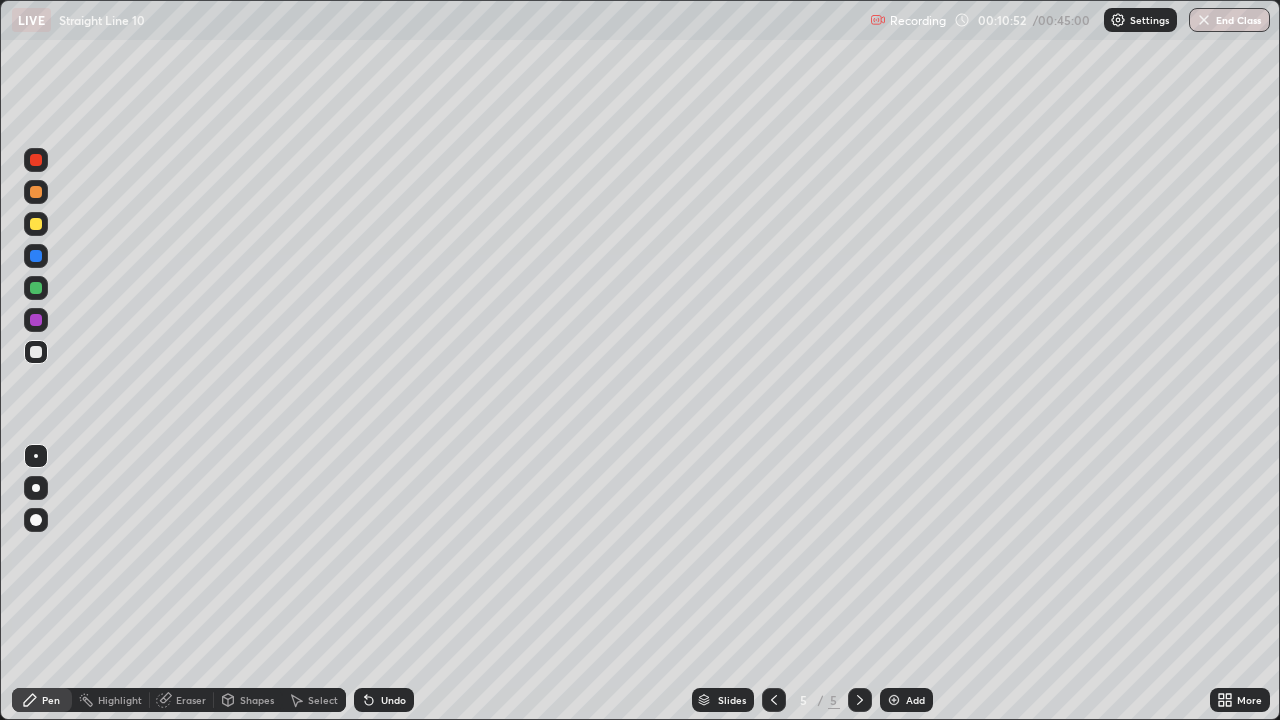 click at bounding box center (36, 352) 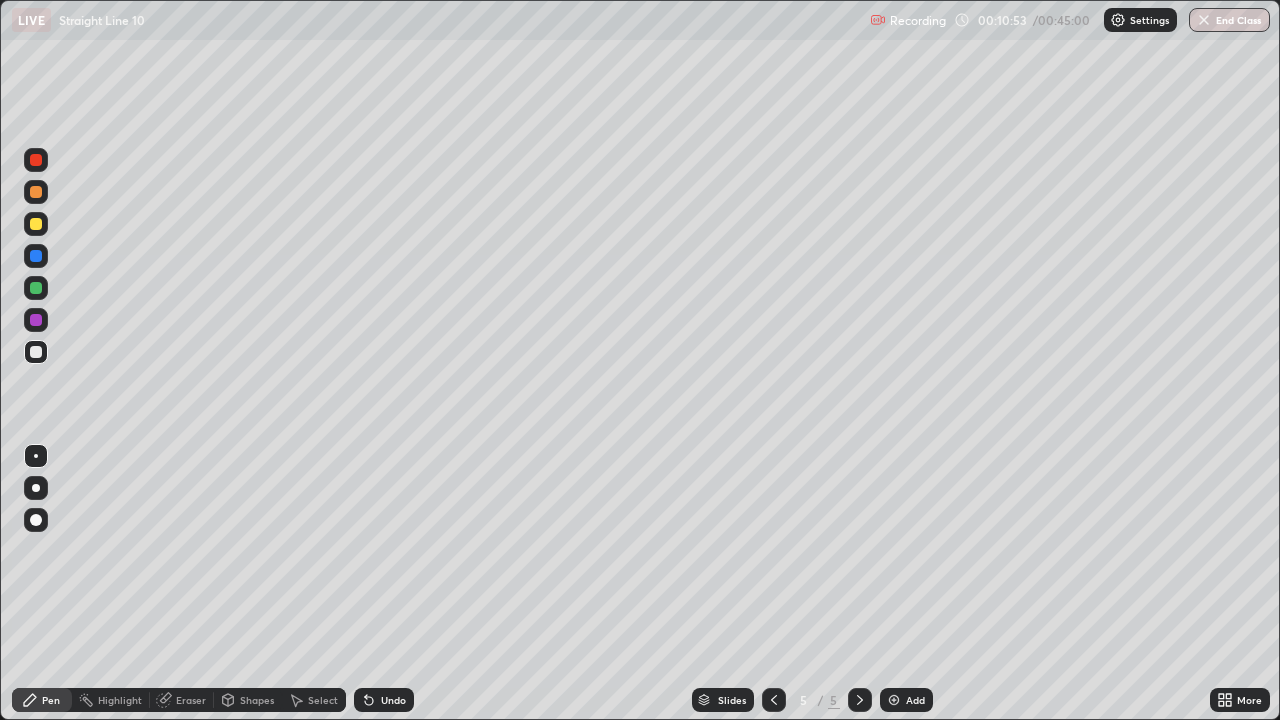 click at bounding box center (36, 288) 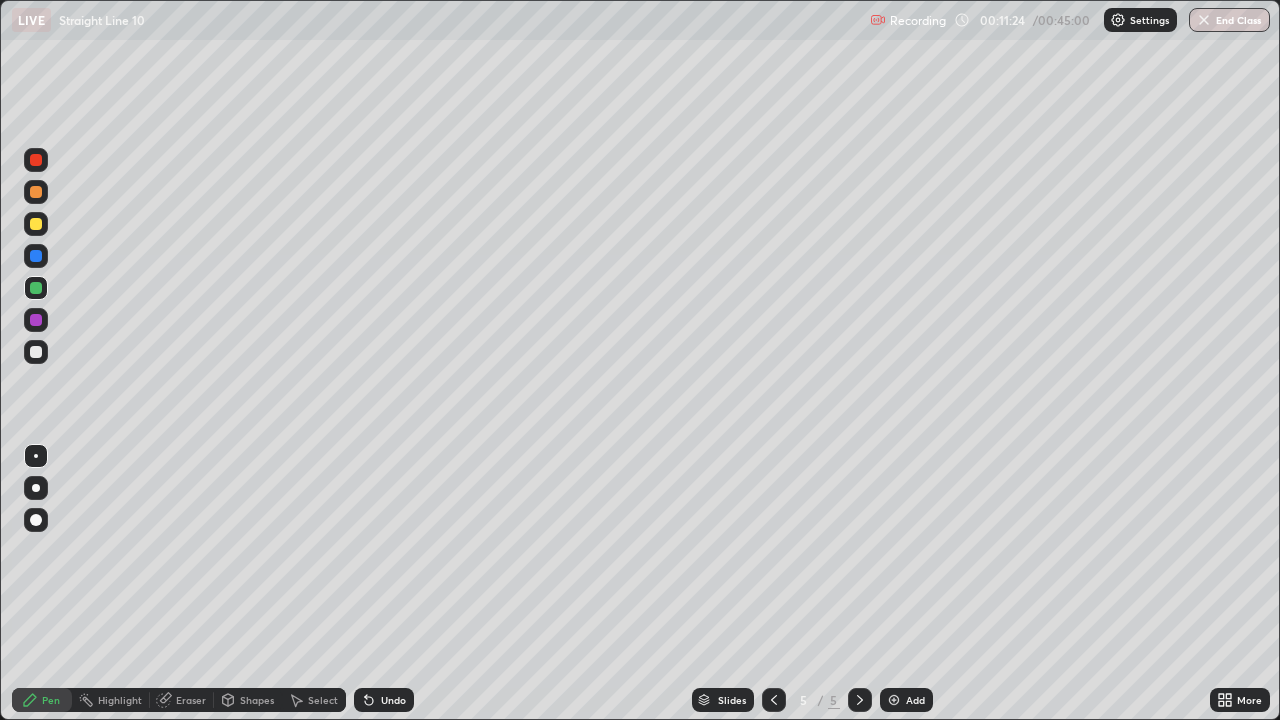 click at bounding box center (36, 224) 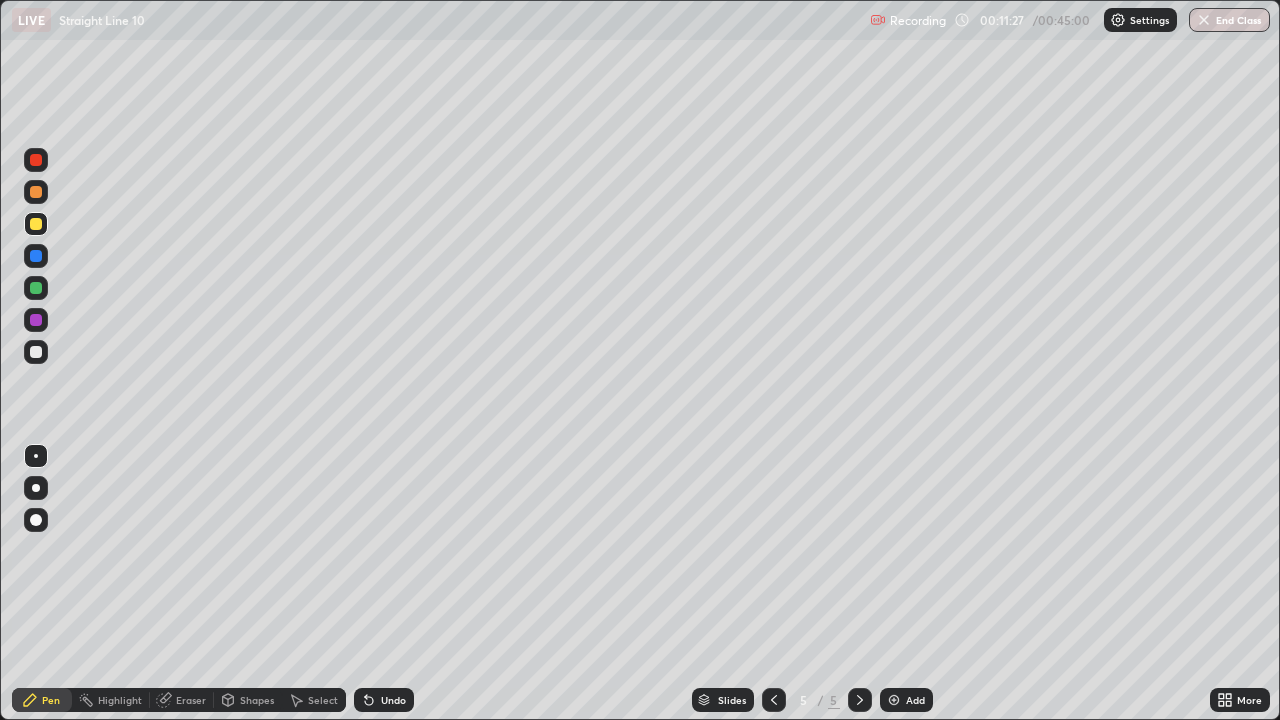 click on "Undo" at bounding box center (393, 700) 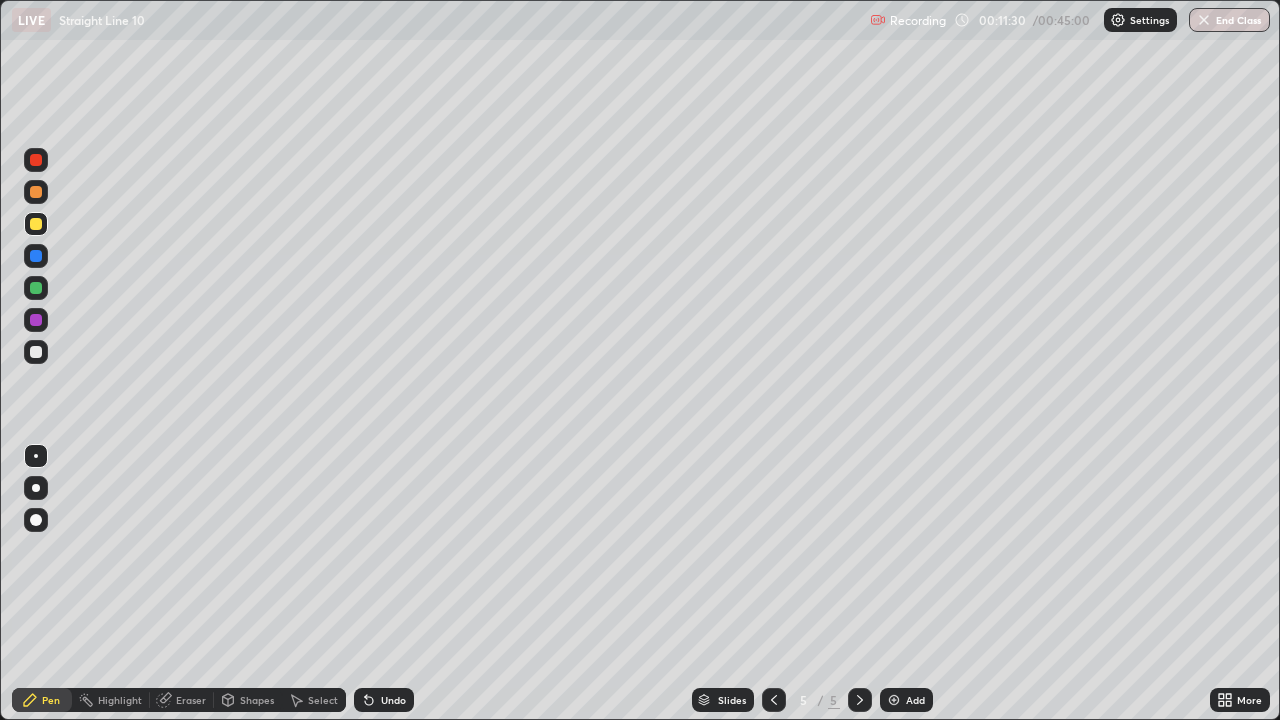 click on "Shapes" at bounding box center [248, 700] 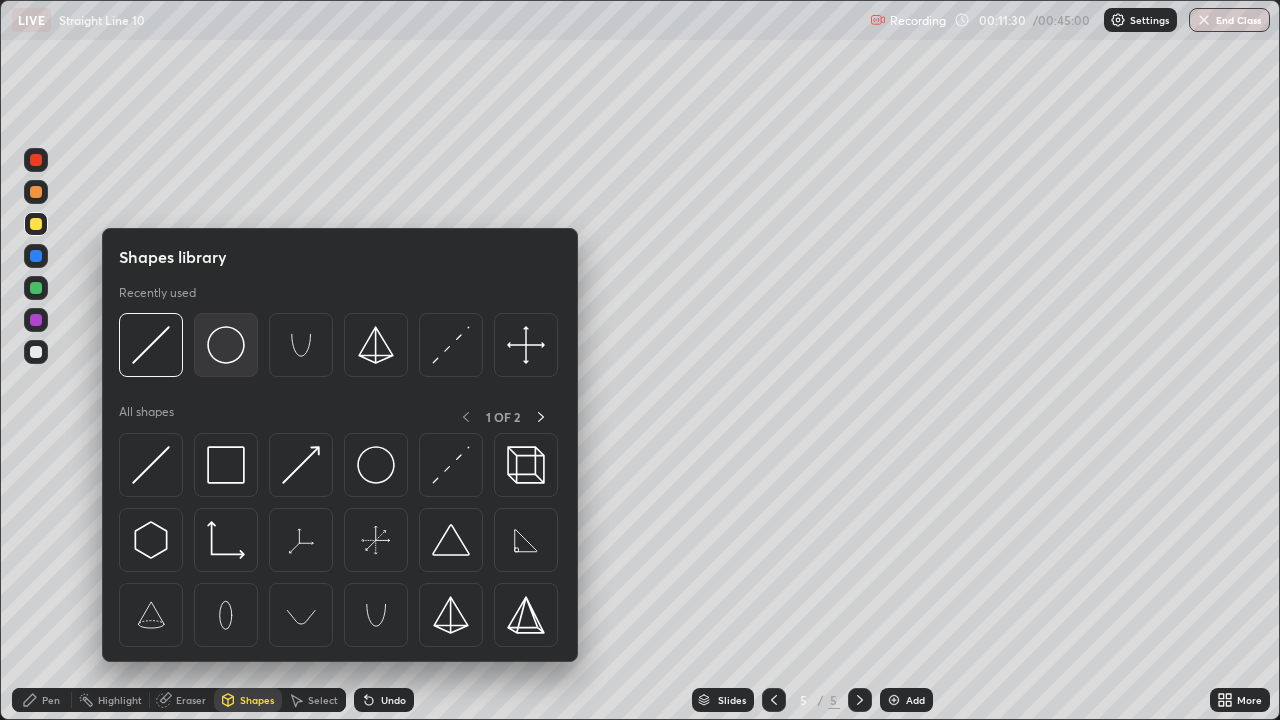 click at bounding box center [226, 345] 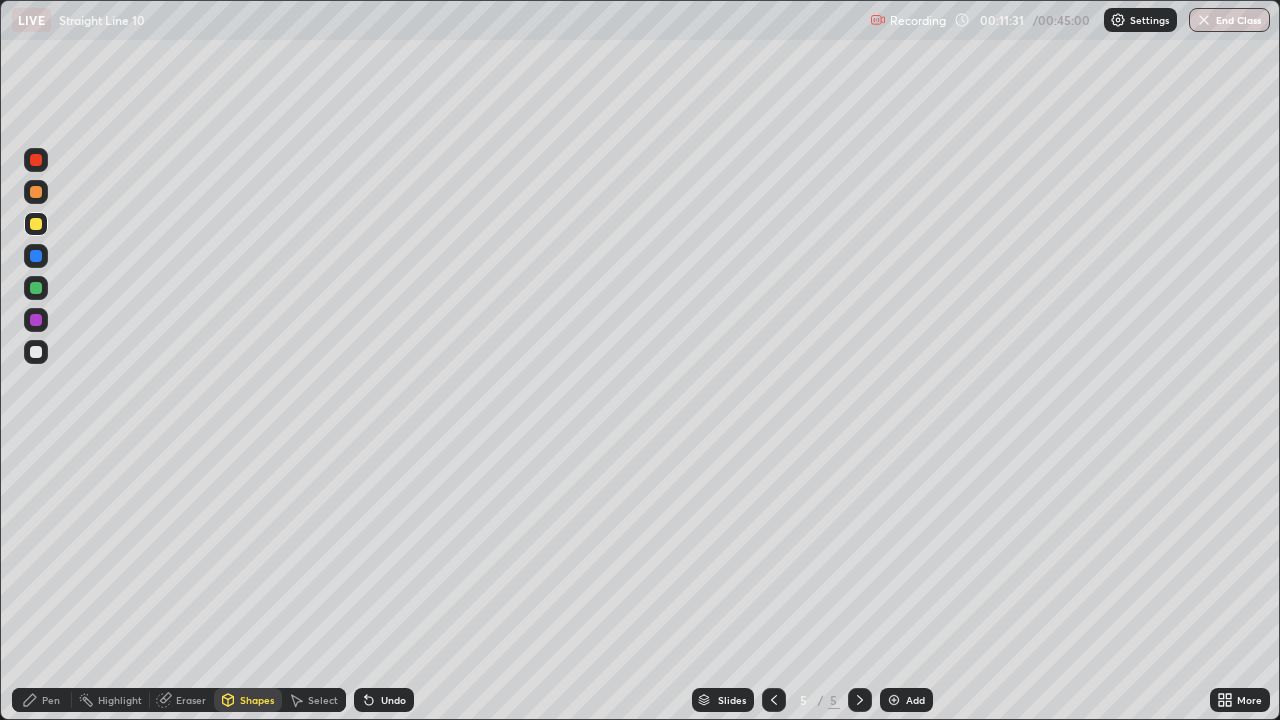 click at bounding box center [36, 256] 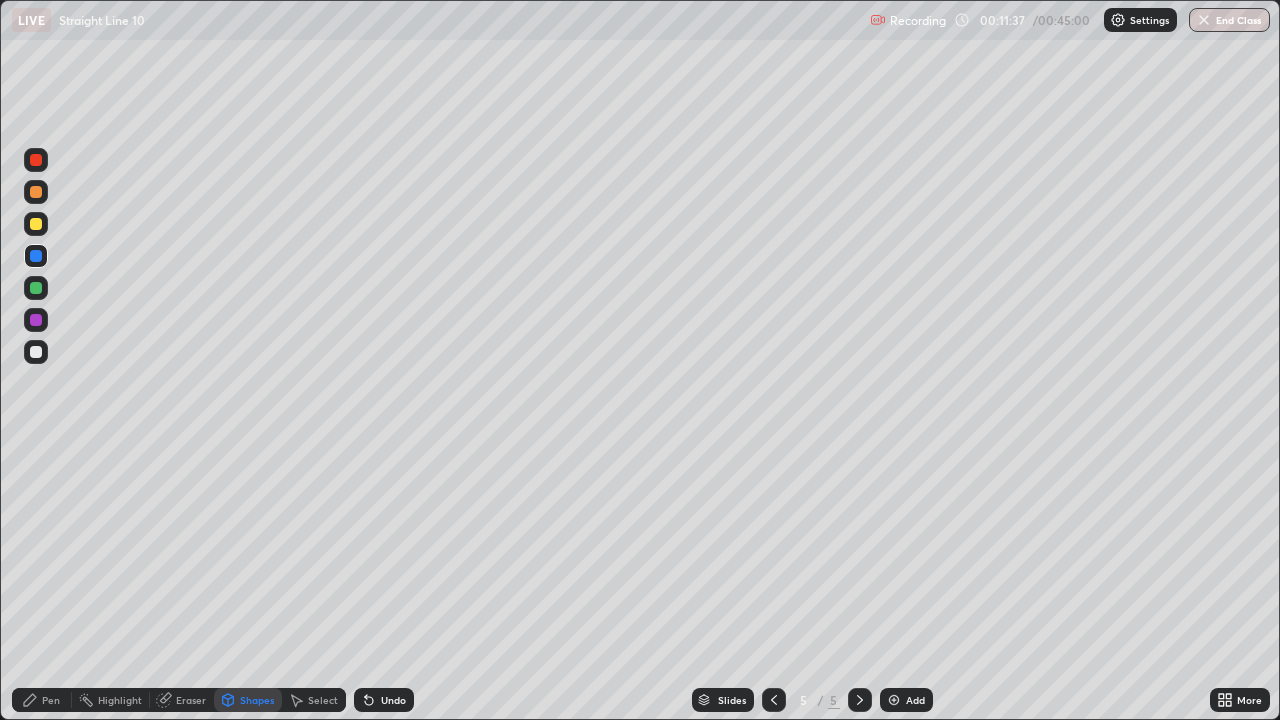 click at bounding box center (36, 352) 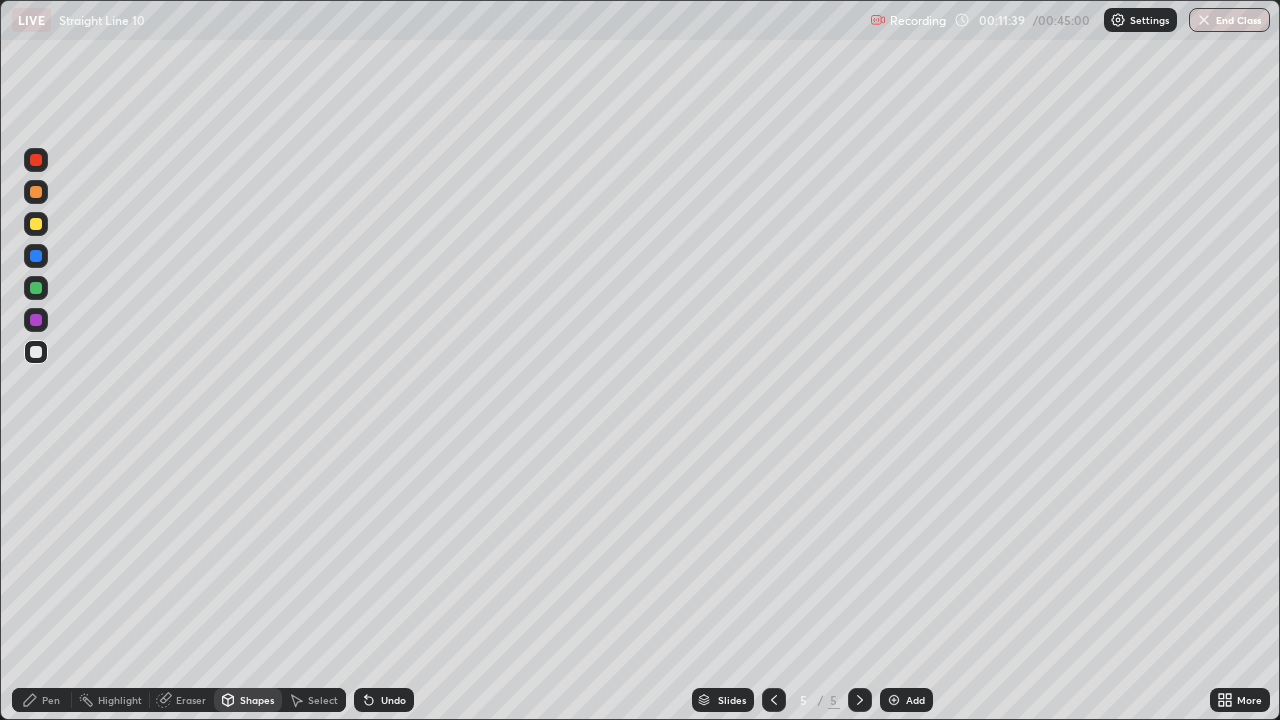 click on "Pen" at bounding box center [42, 700] 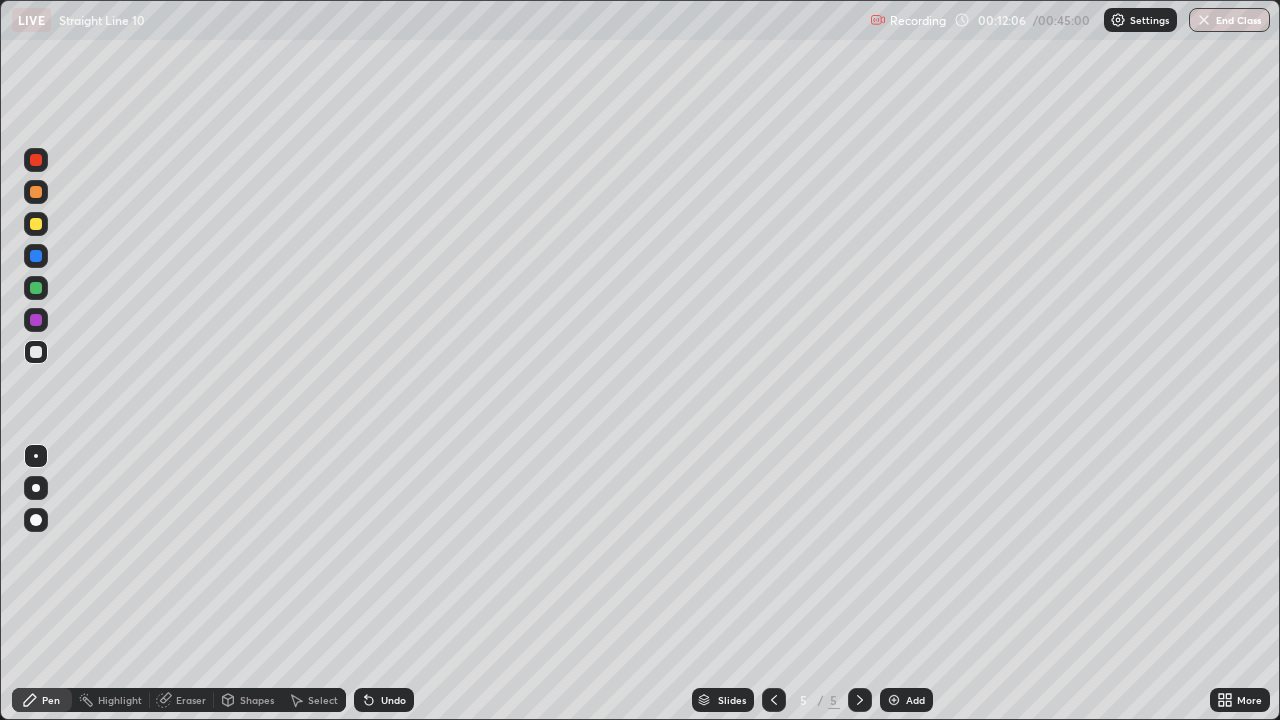 click at bounding box center [36, 288] 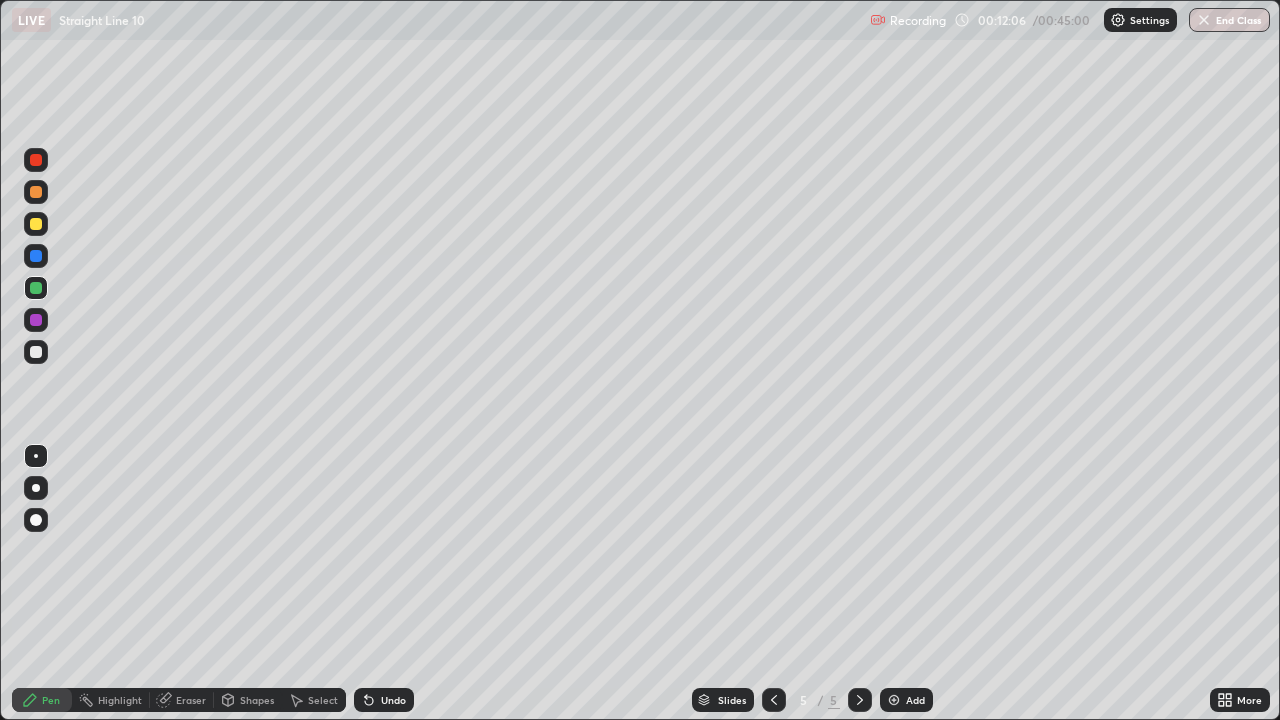 click at bounding box center [36, 256] 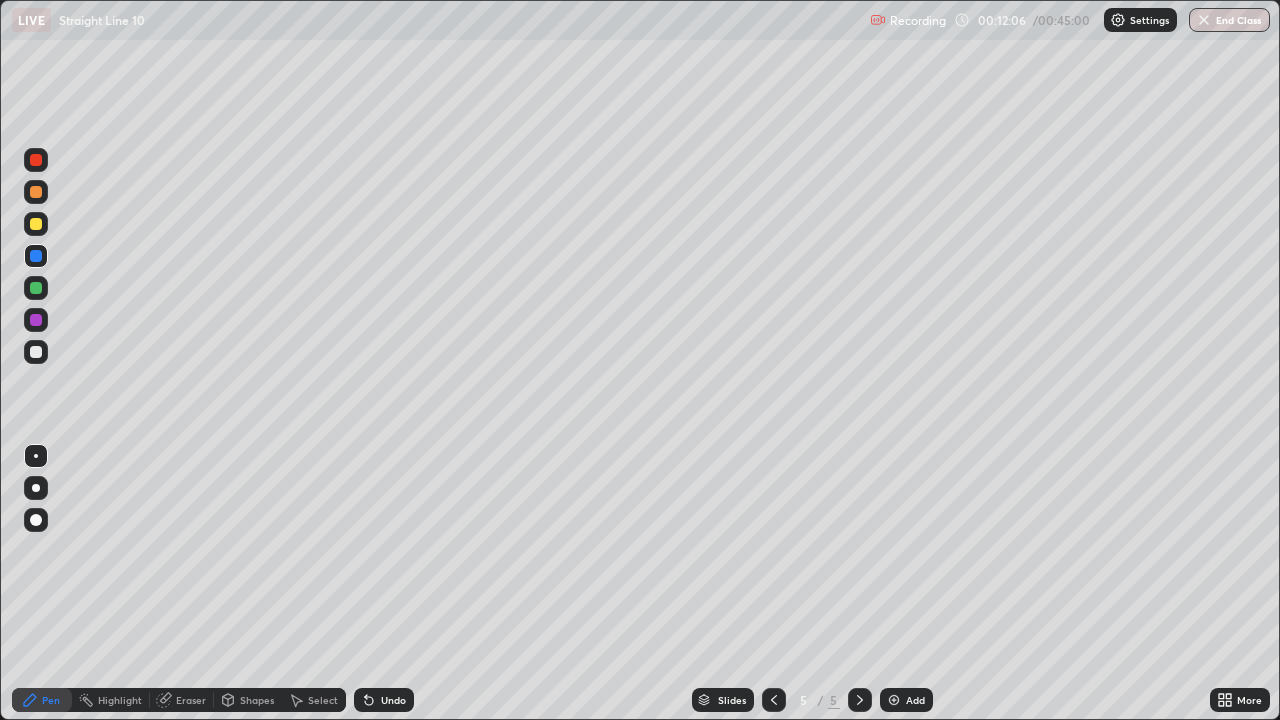 click at bounding box center [36, 224] 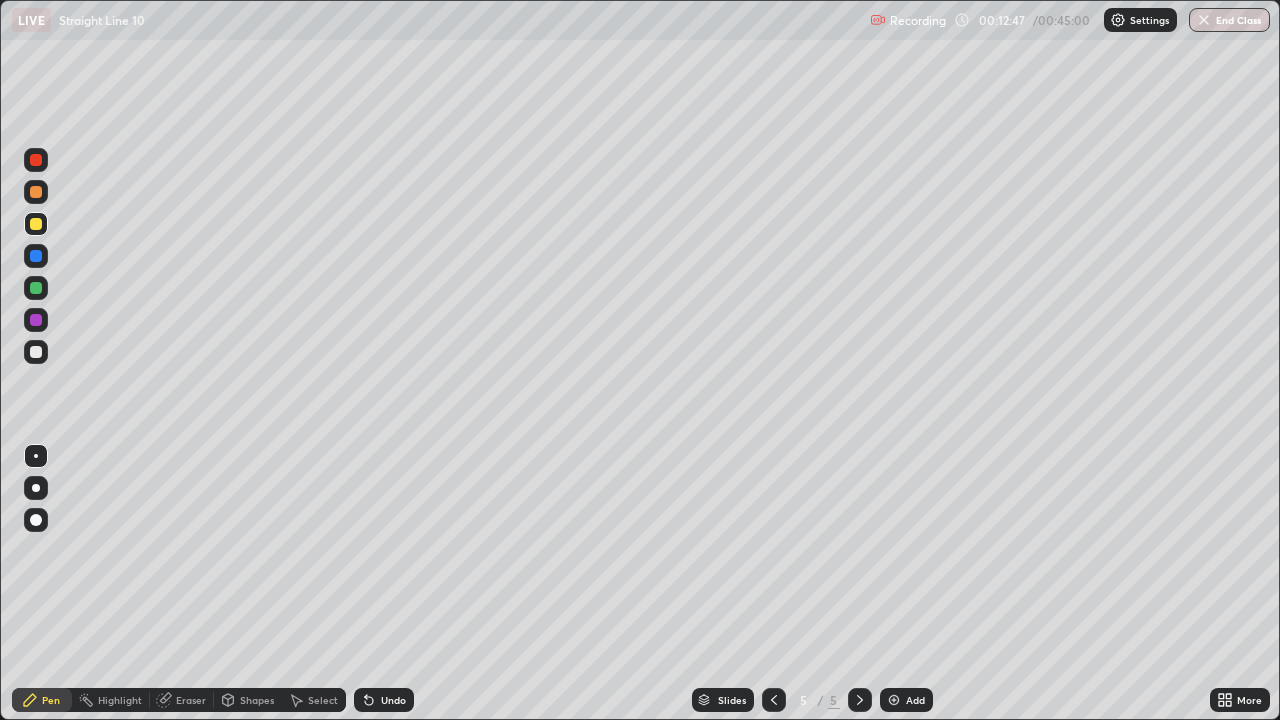 click at bounding box center (36, 320) 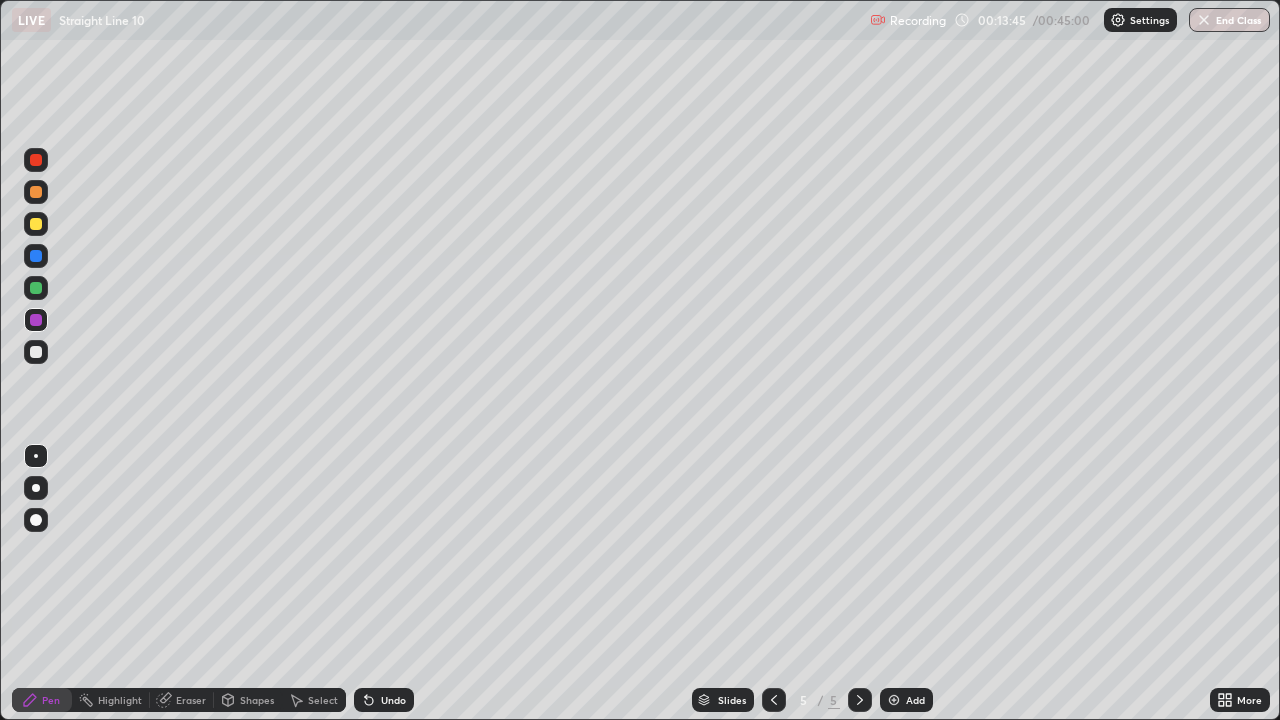 click at bounding box center [36, 352] 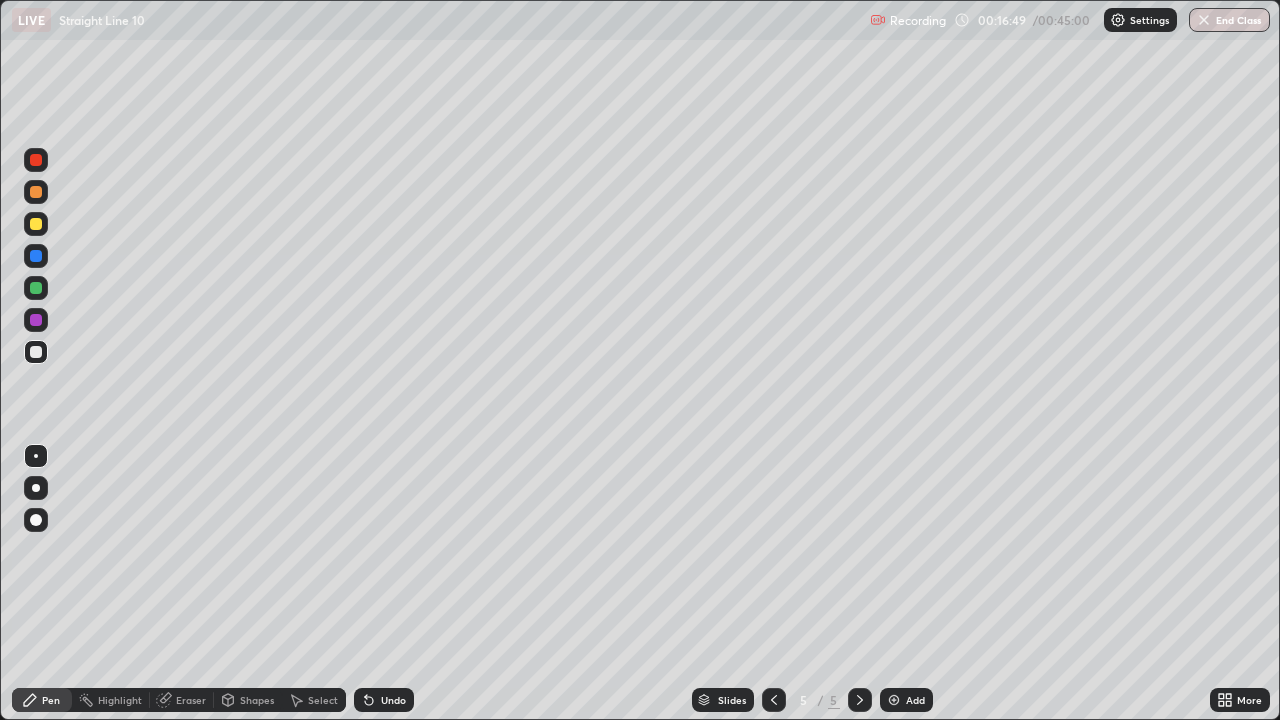 click at bounding box center (894, 700) 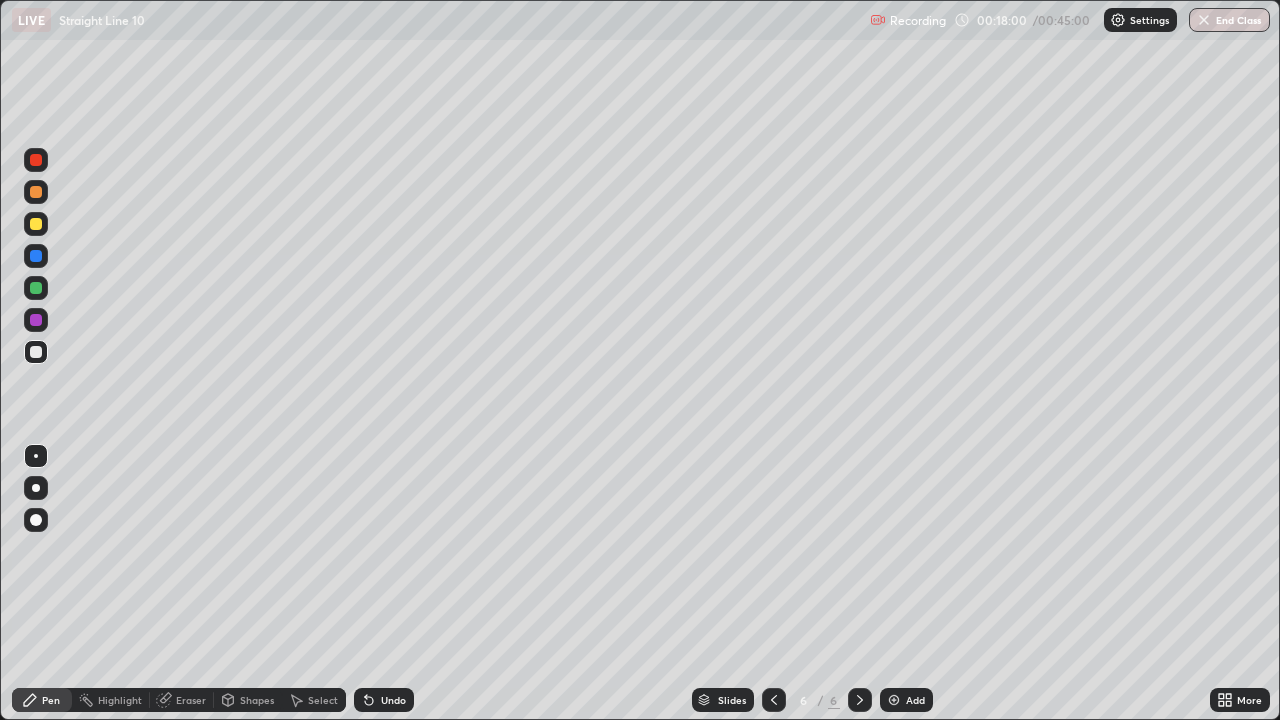 click at bounding box center [36, 224] 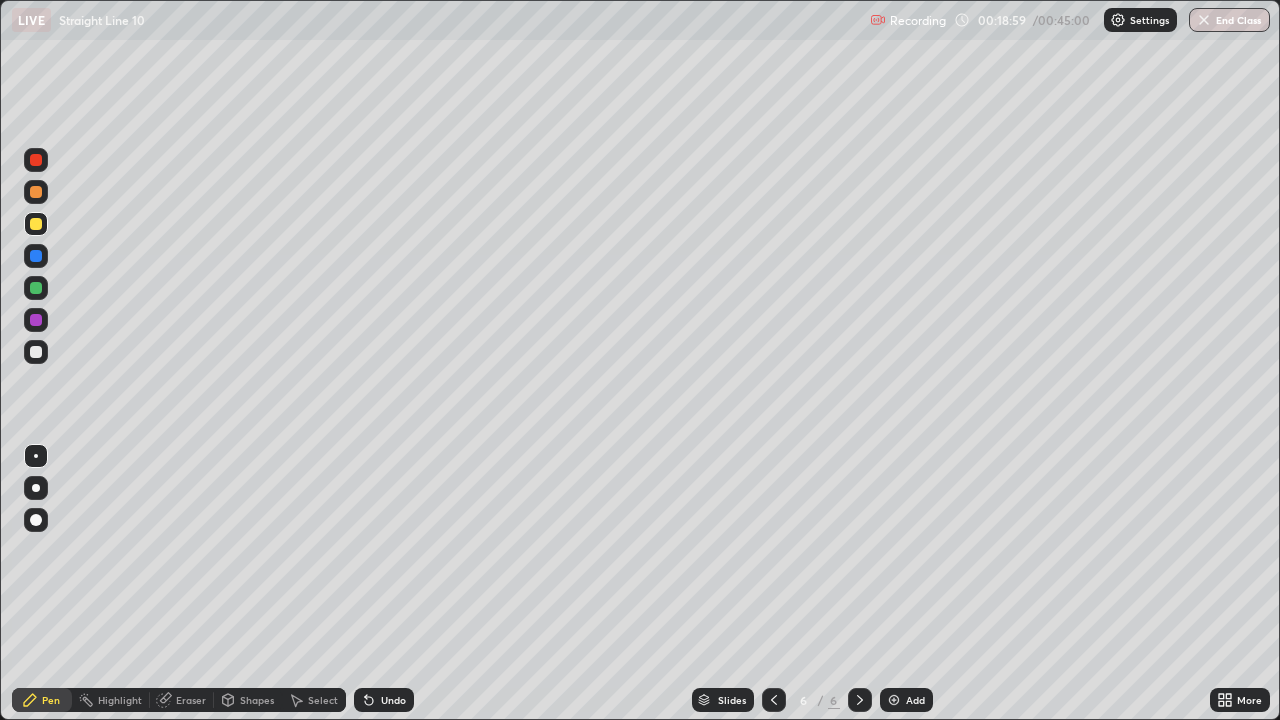 click at bounding box center (36, 288) 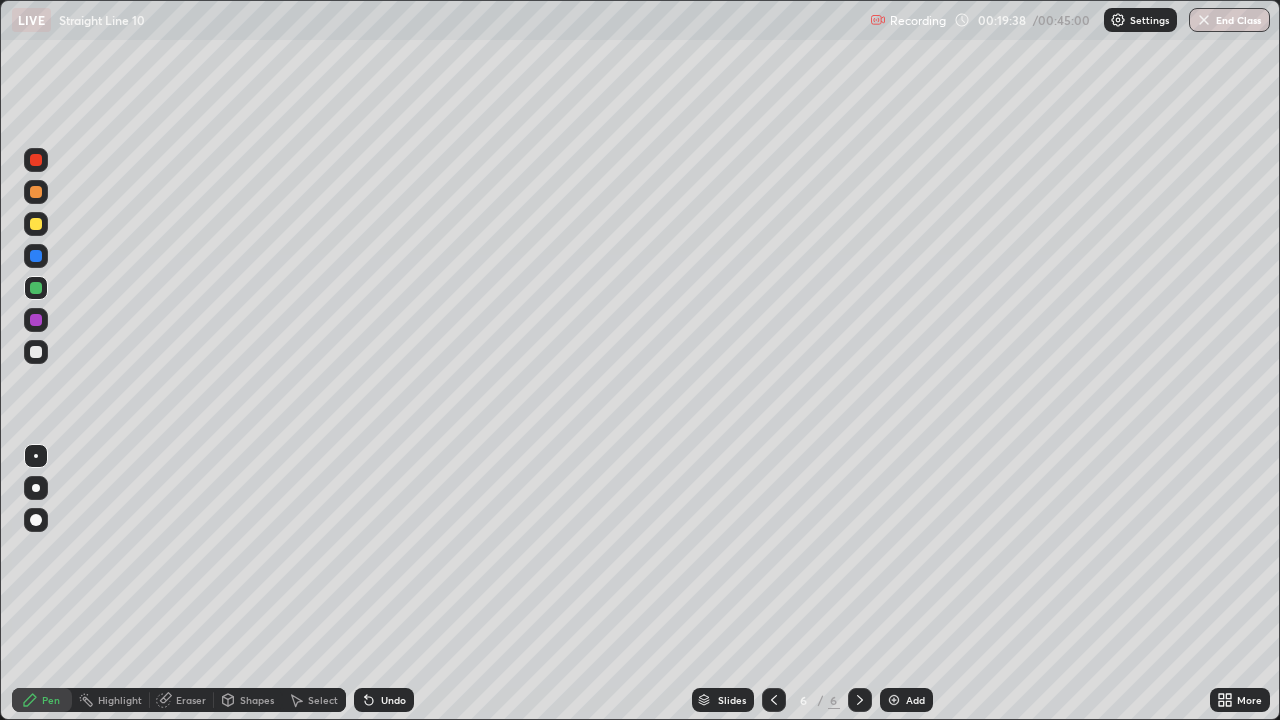click 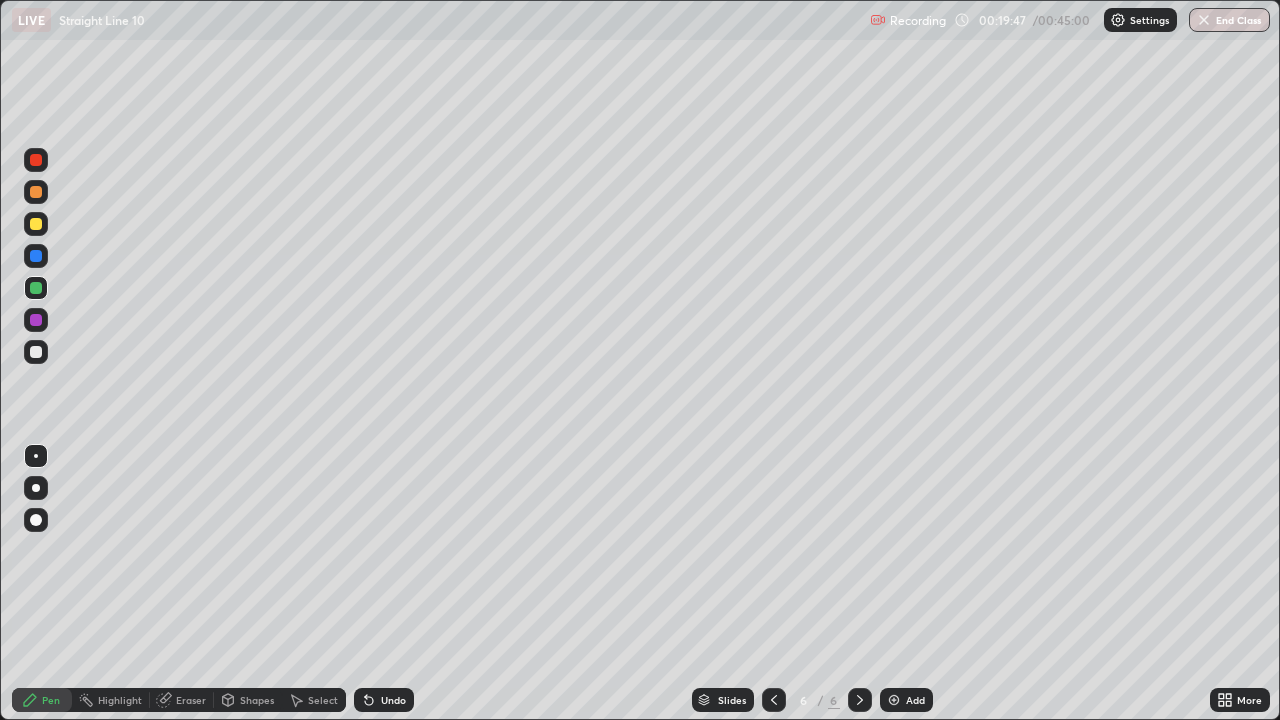 click at bounding box center [36, 288] 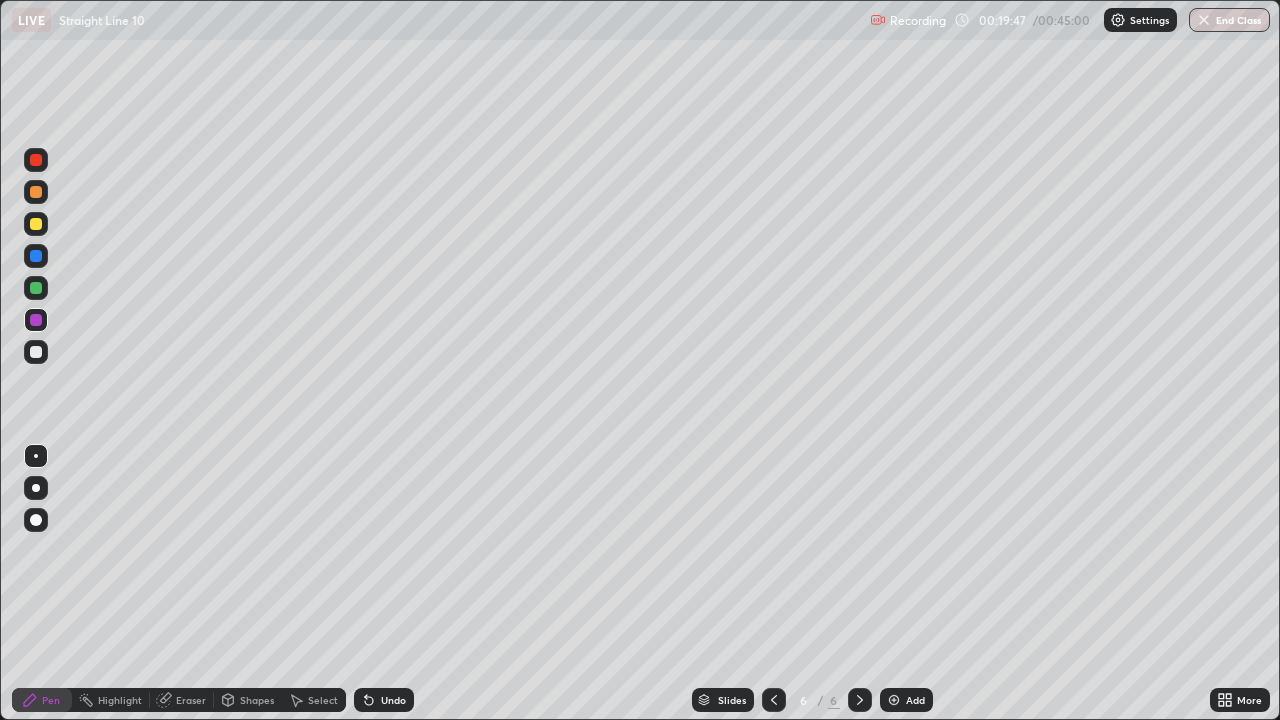 click at bounding box center [36, 352] 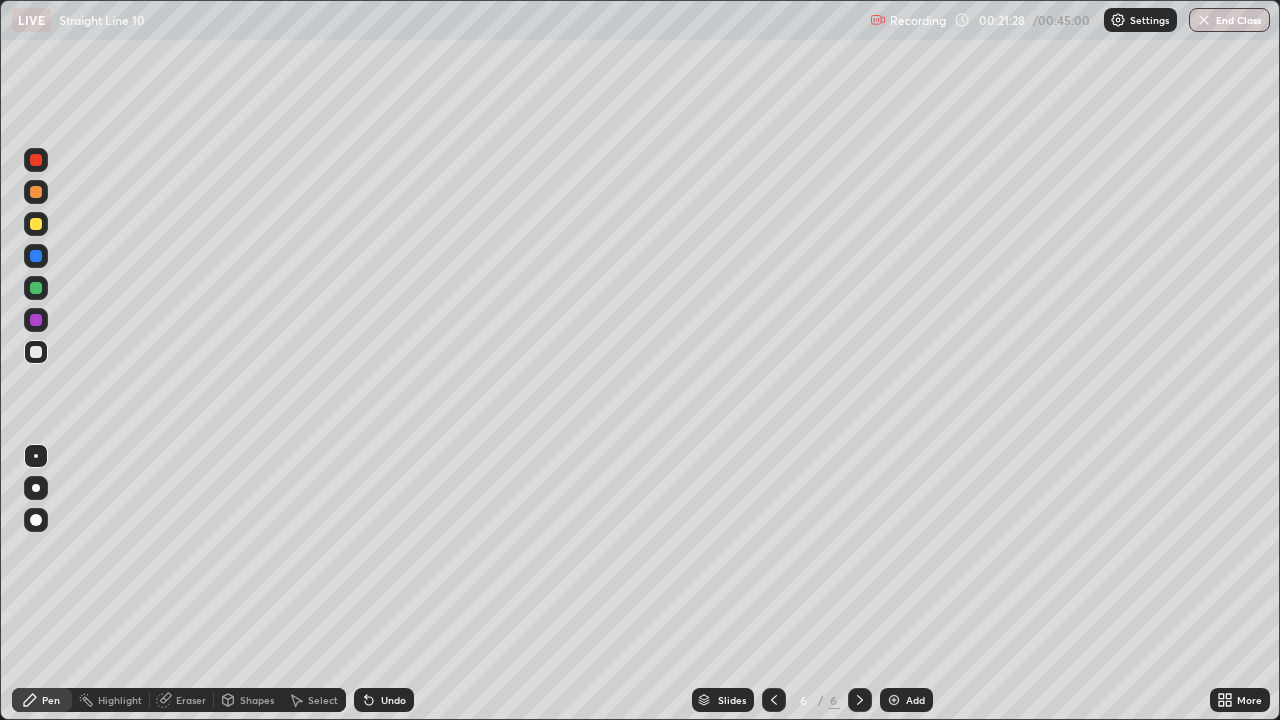click at bounding box center (36, 224) 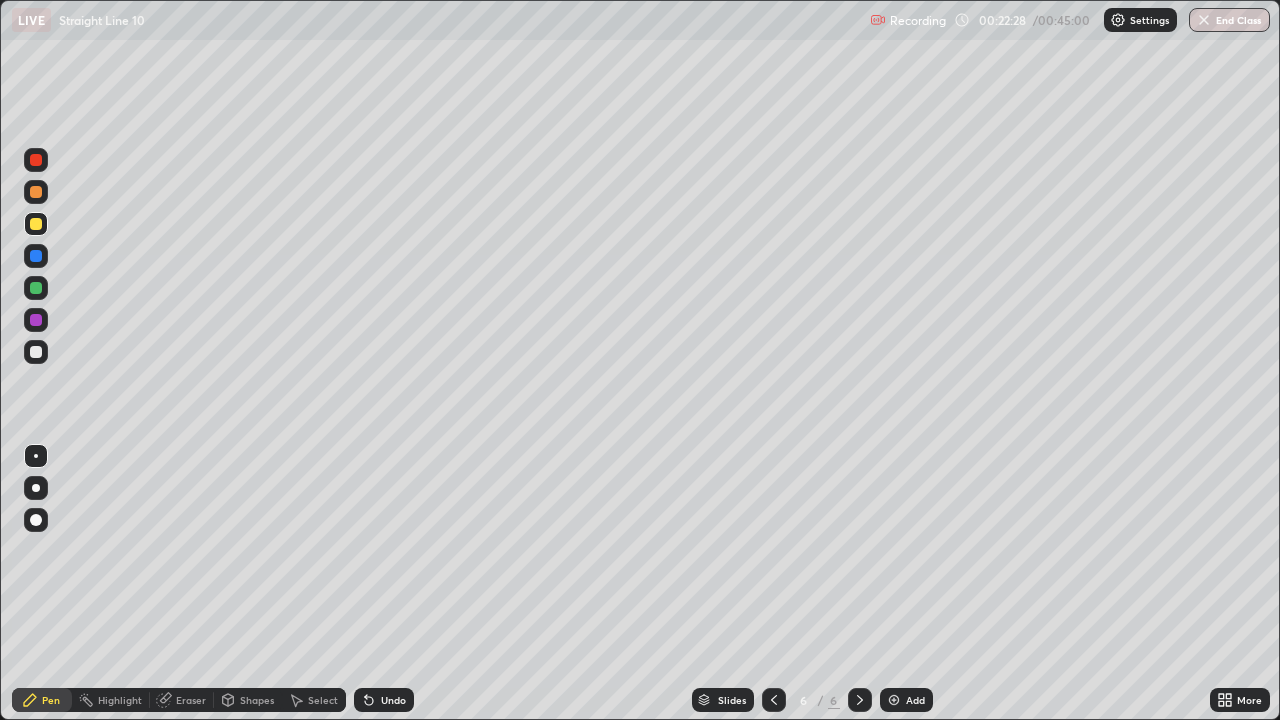 click at bounding box center [36, 352] 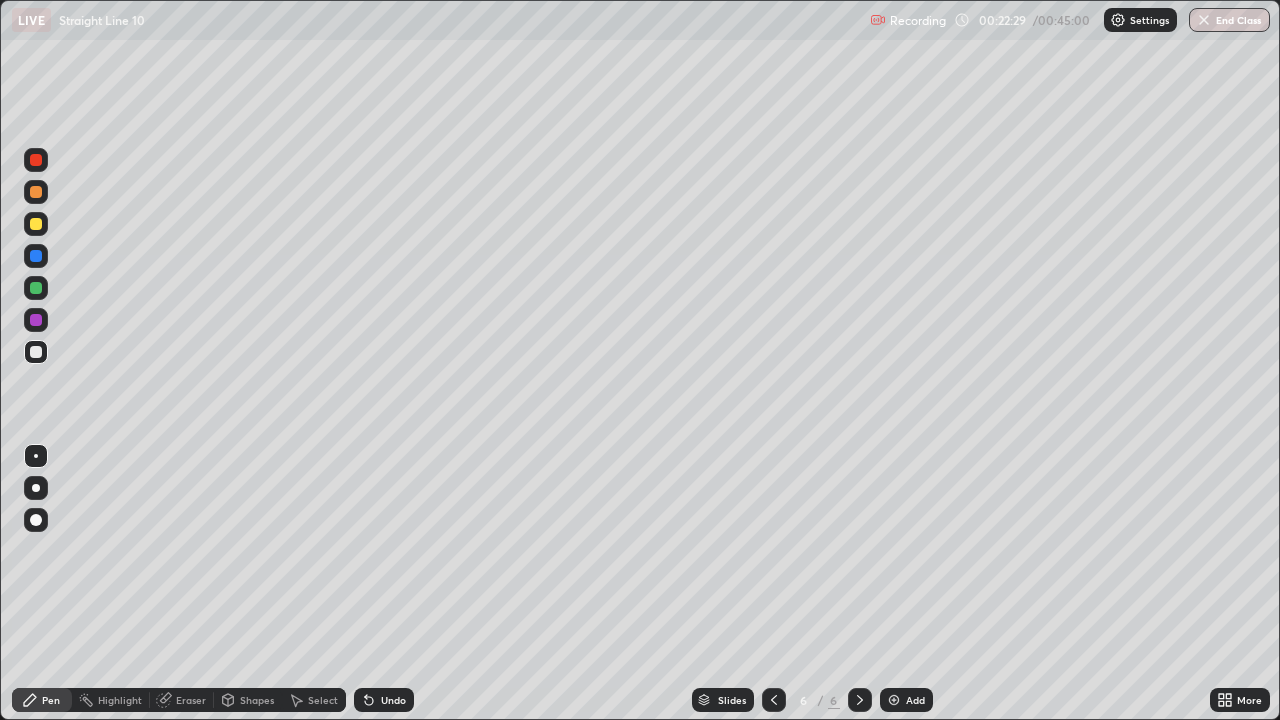 click at bounding box center [36, 288] 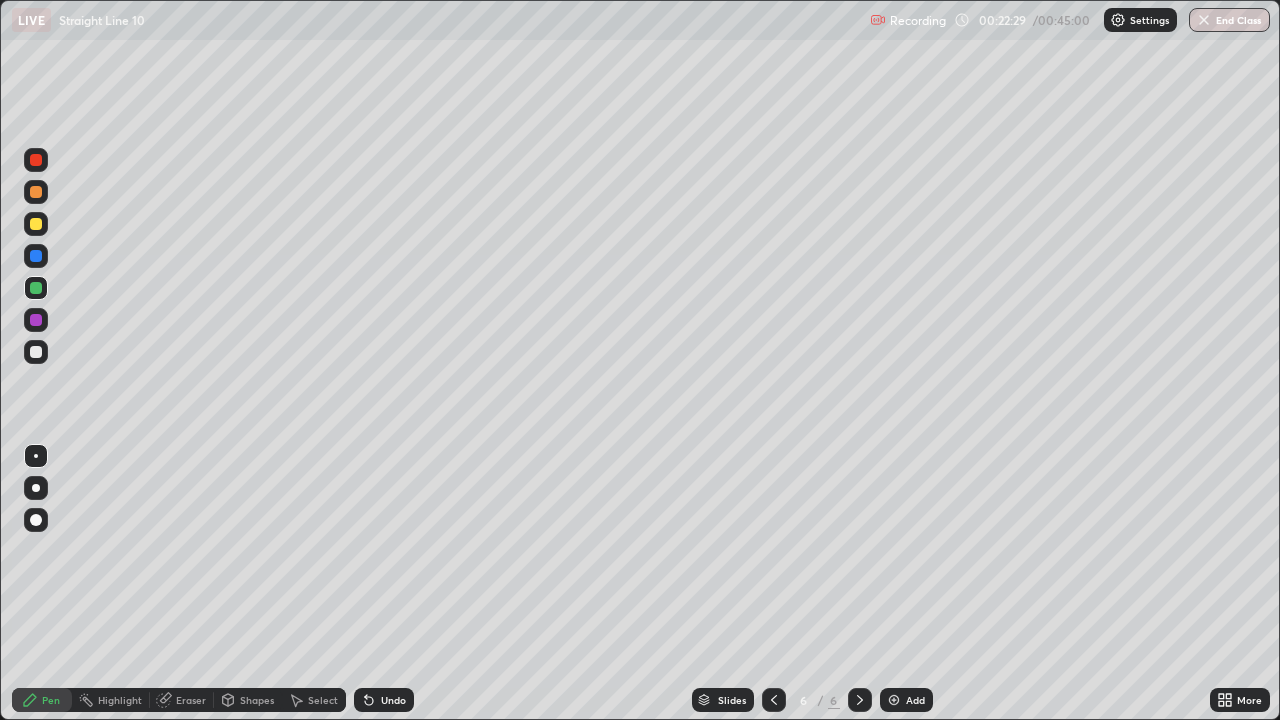 click at bounding box center (36, 224) 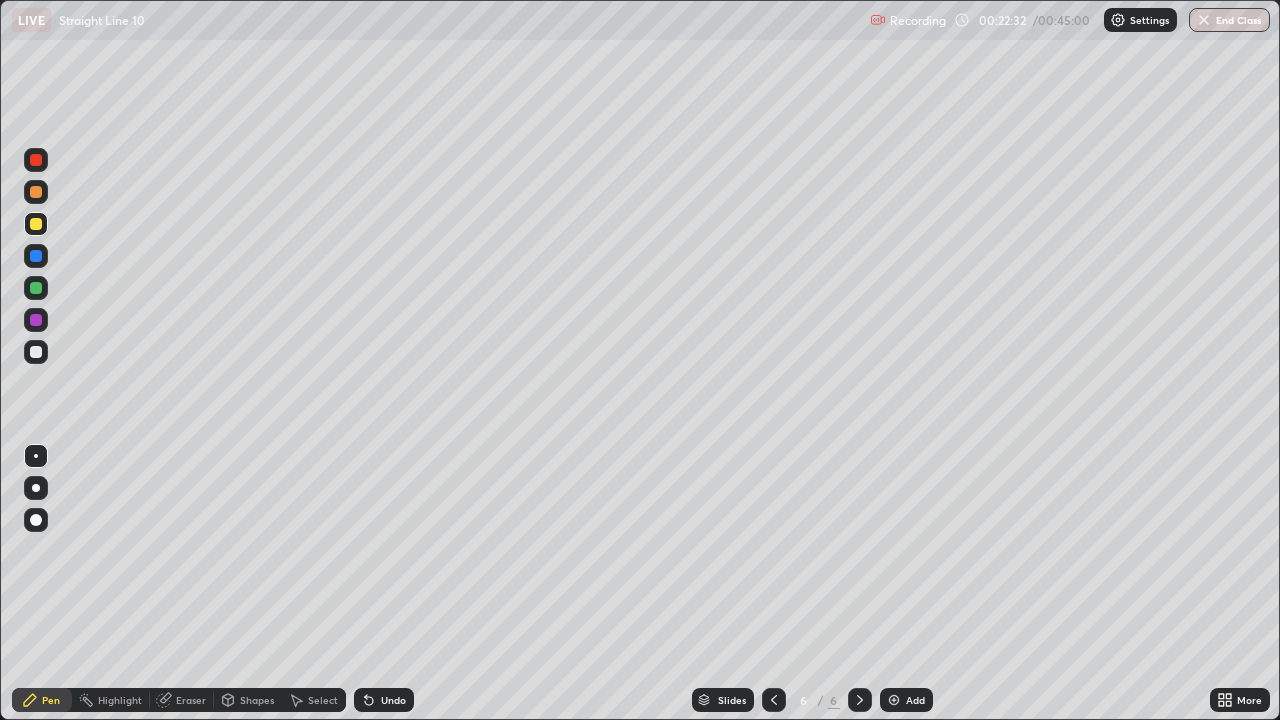 click at bounding box center (36, 288) 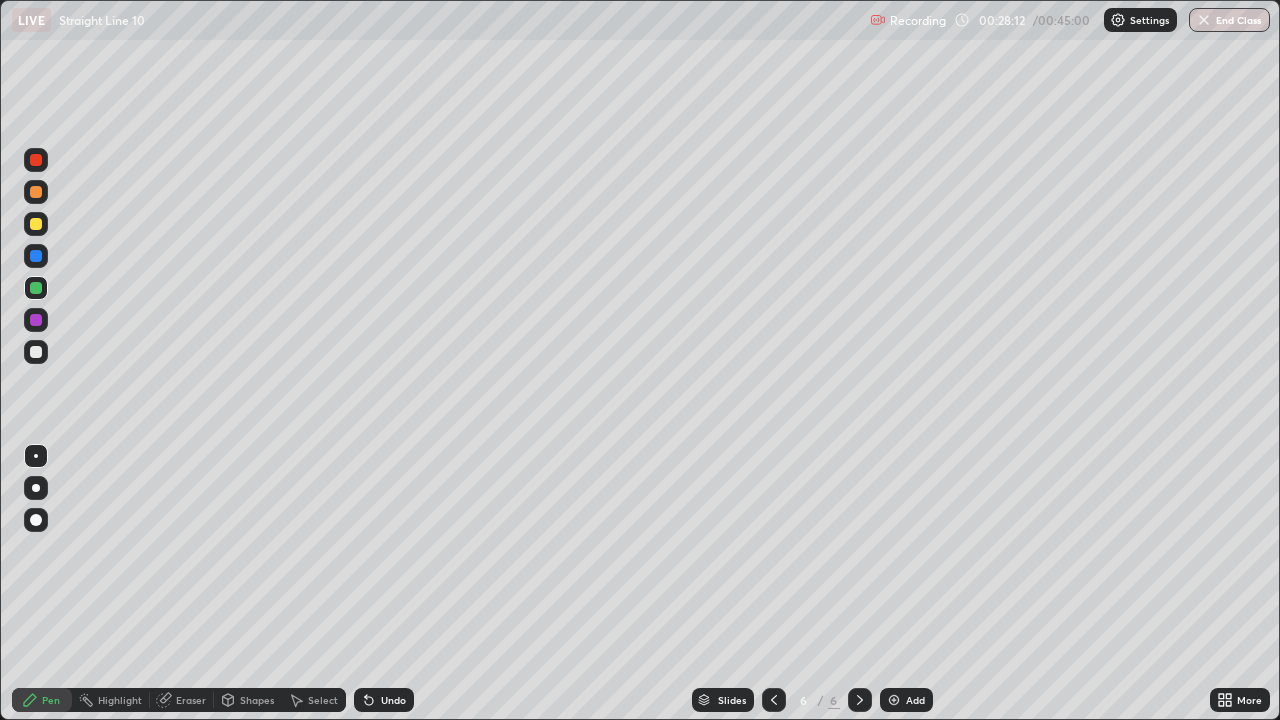 click on "Add" at bounding box center [906, 700] 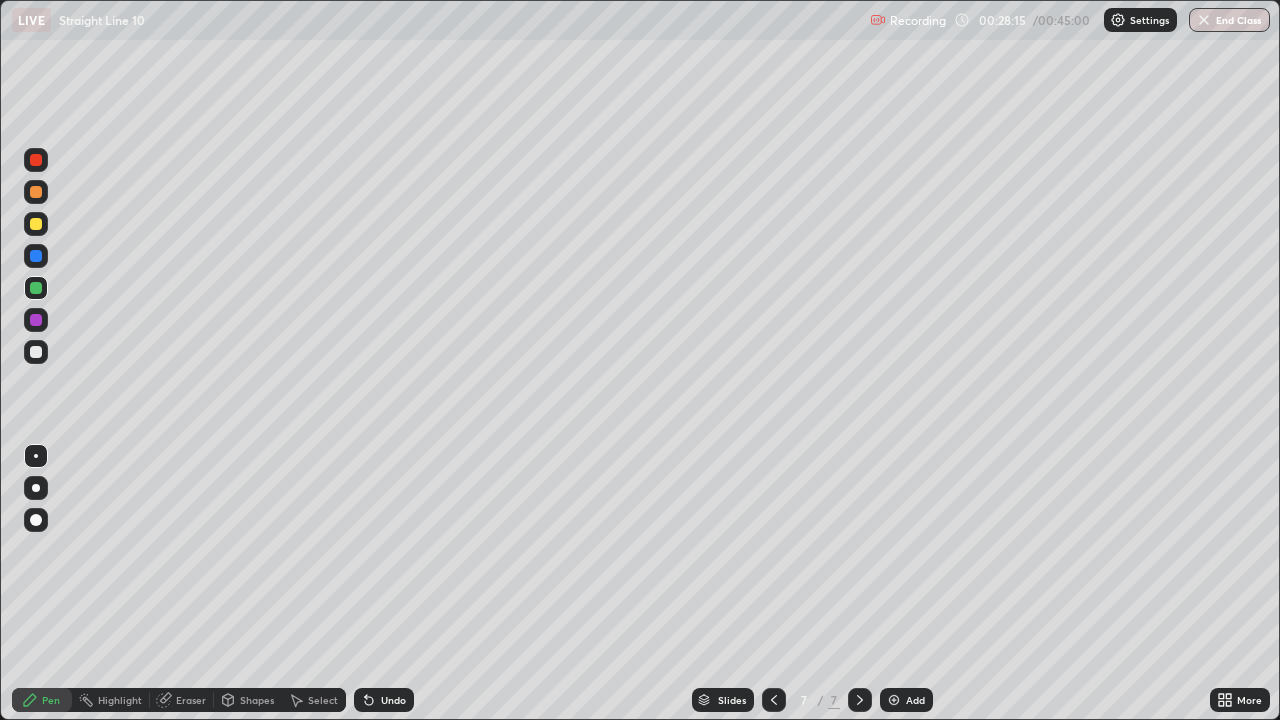 click at bounding box center (36, 352) 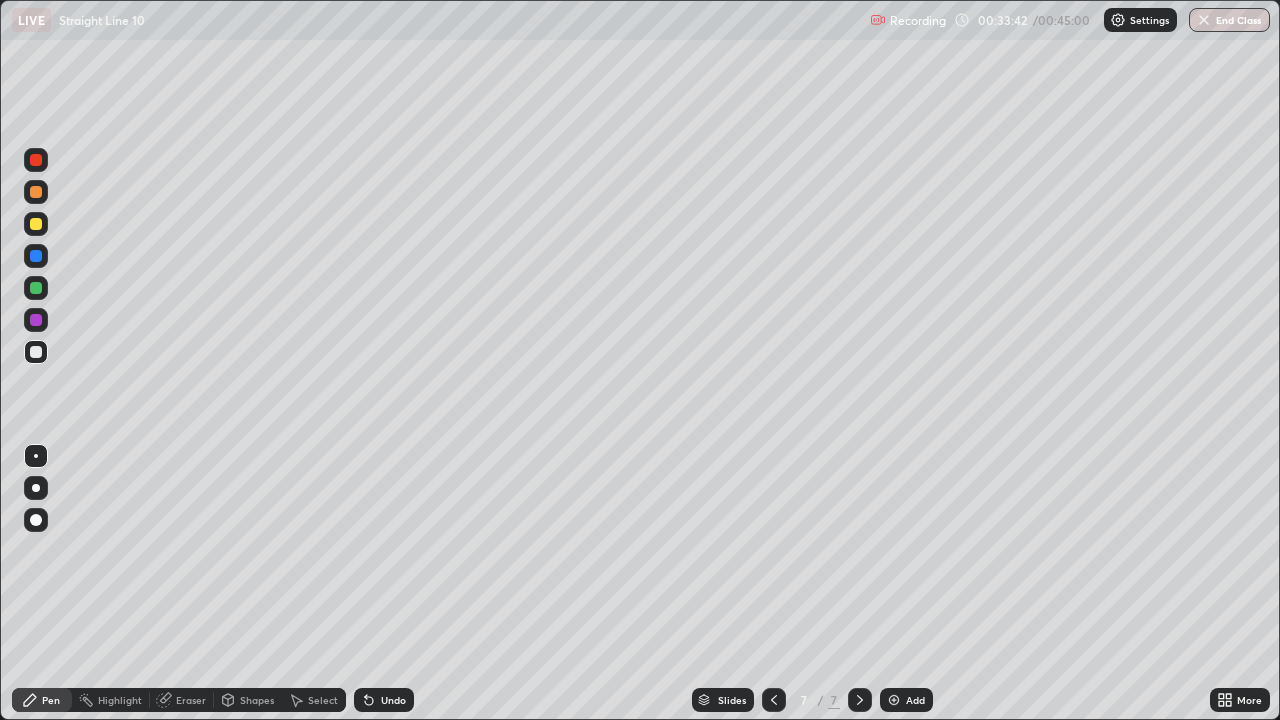 click at bounding box center (36, 320) 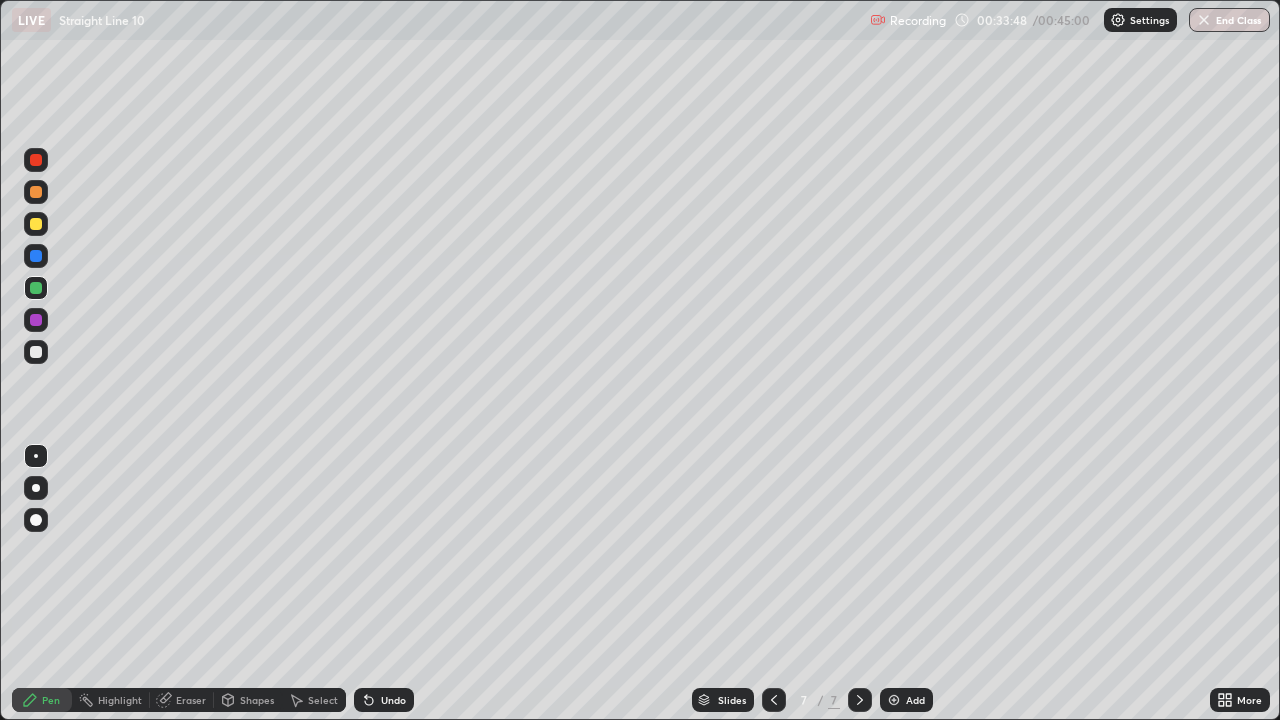 click on "Undo" at bounding box center (384, 700) 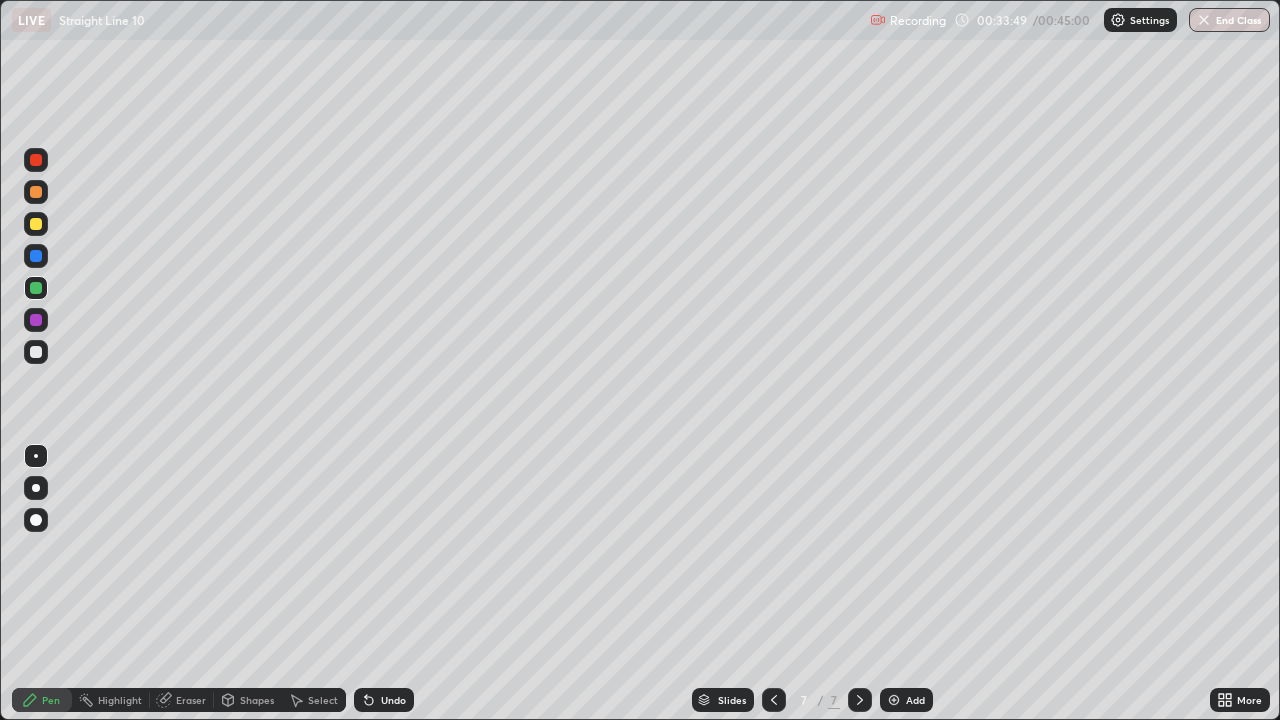 click on "Undo" at bounding box center (384, 700) 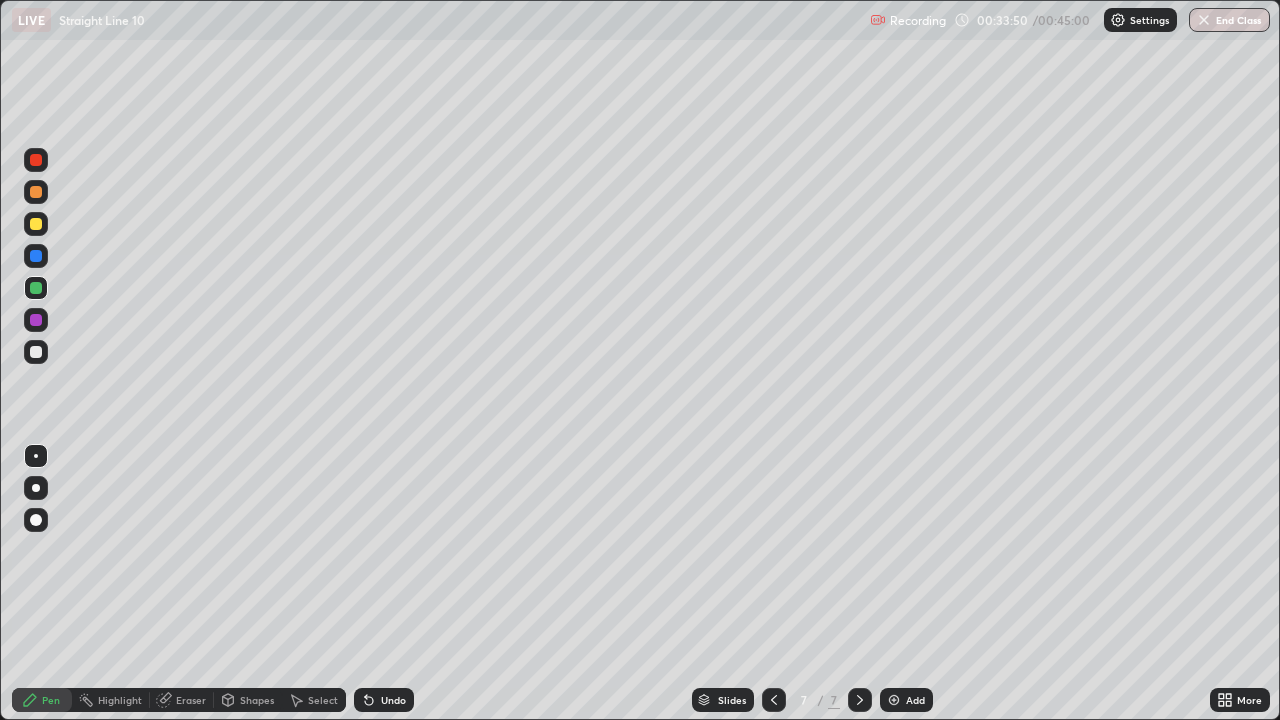 click on "Undo" at bounding box center [393, 700] 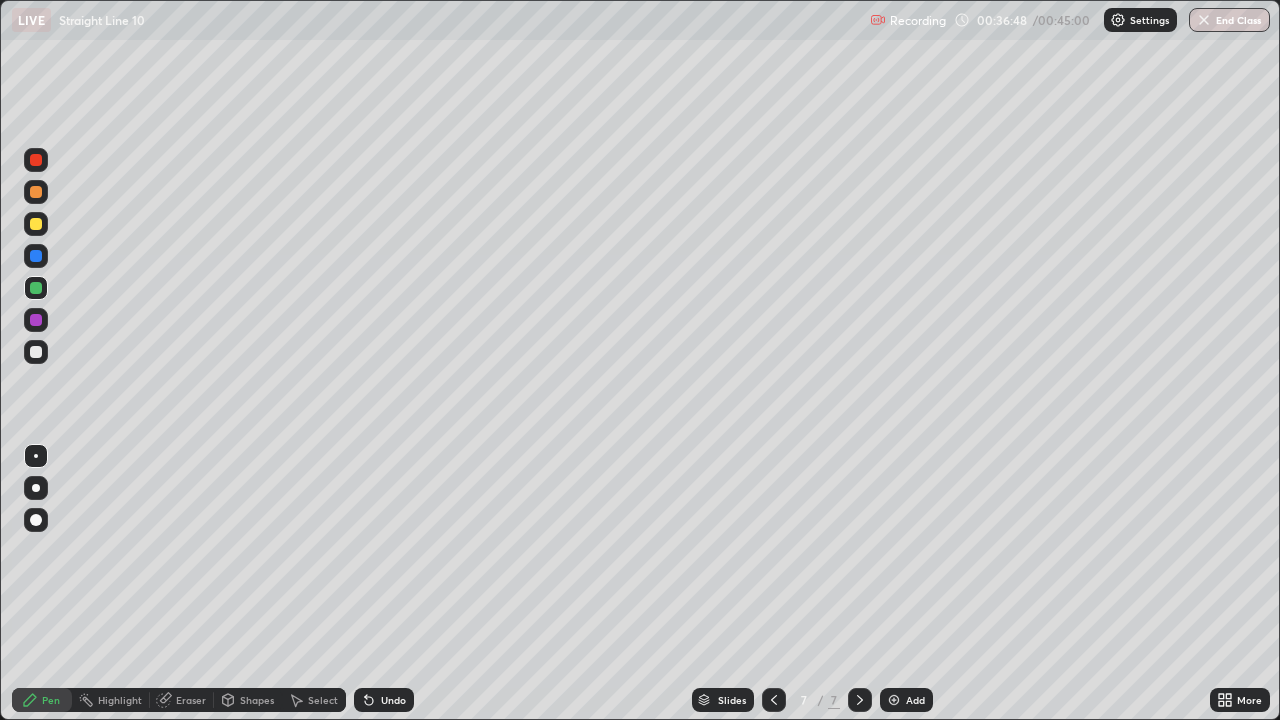 click at bounding box center (894, 700) 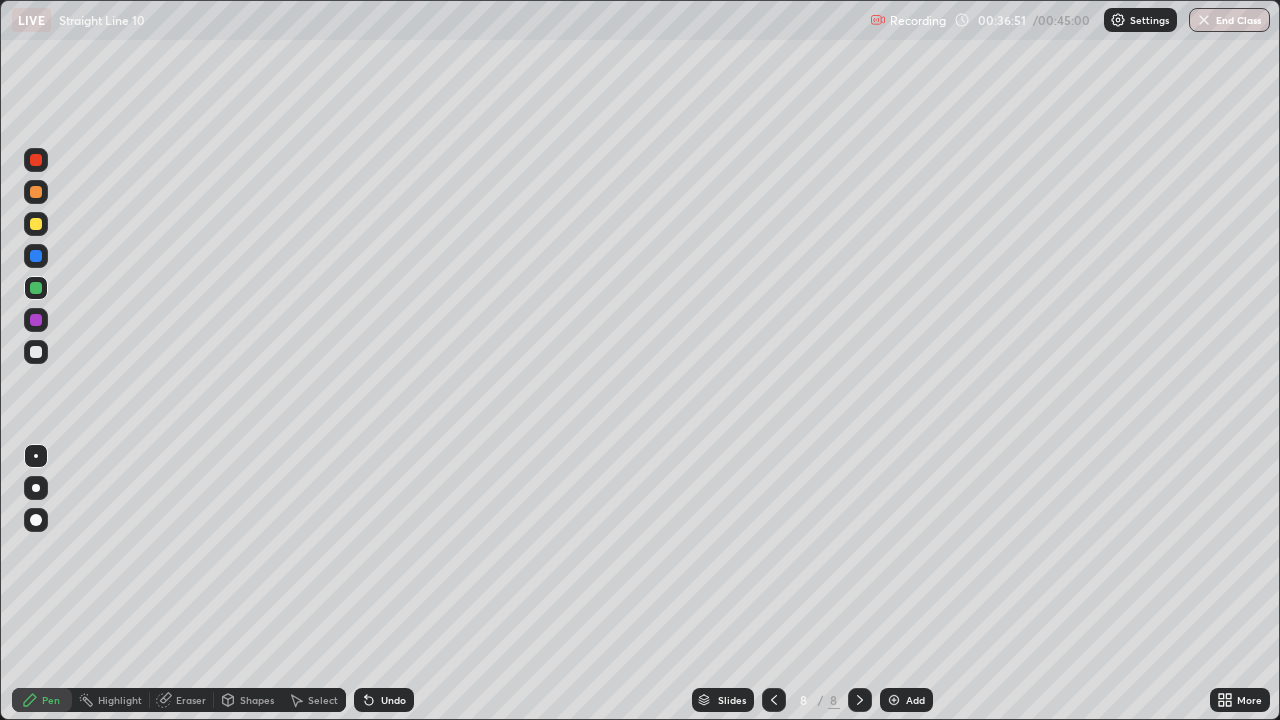 click at bounding box center [36, 352] 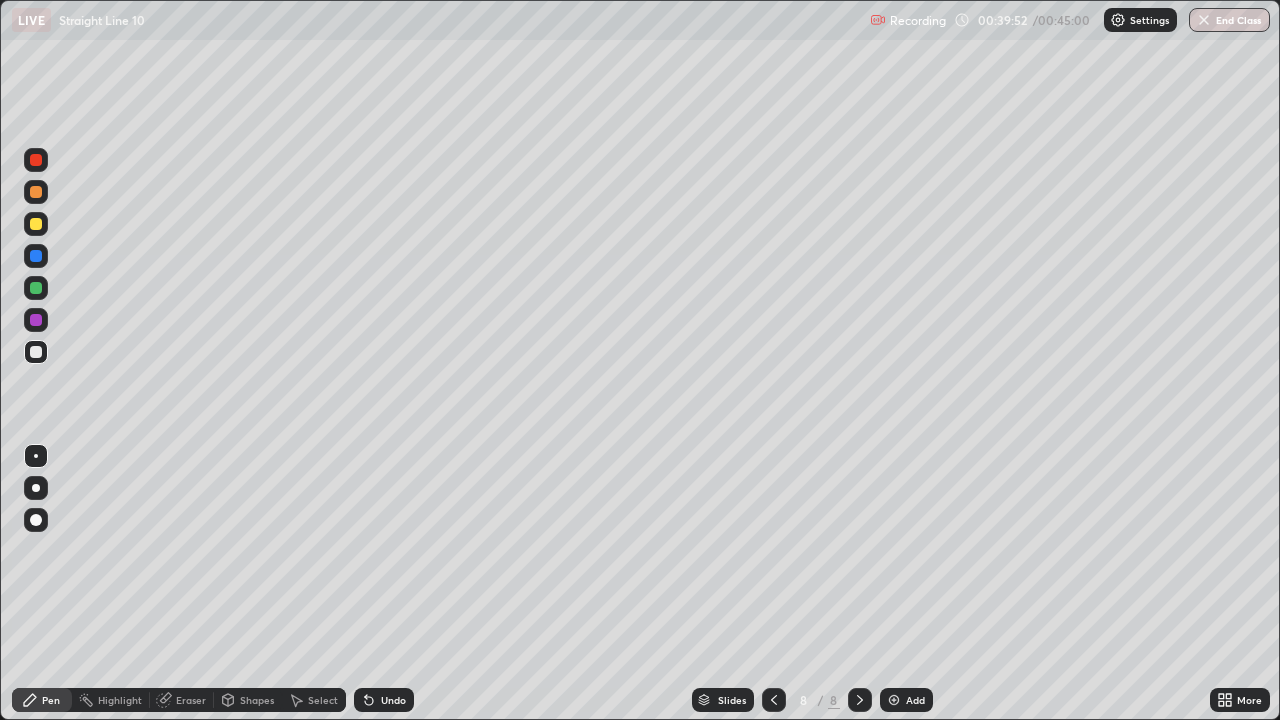 click on "Undo" at bounding box center (393, 700) 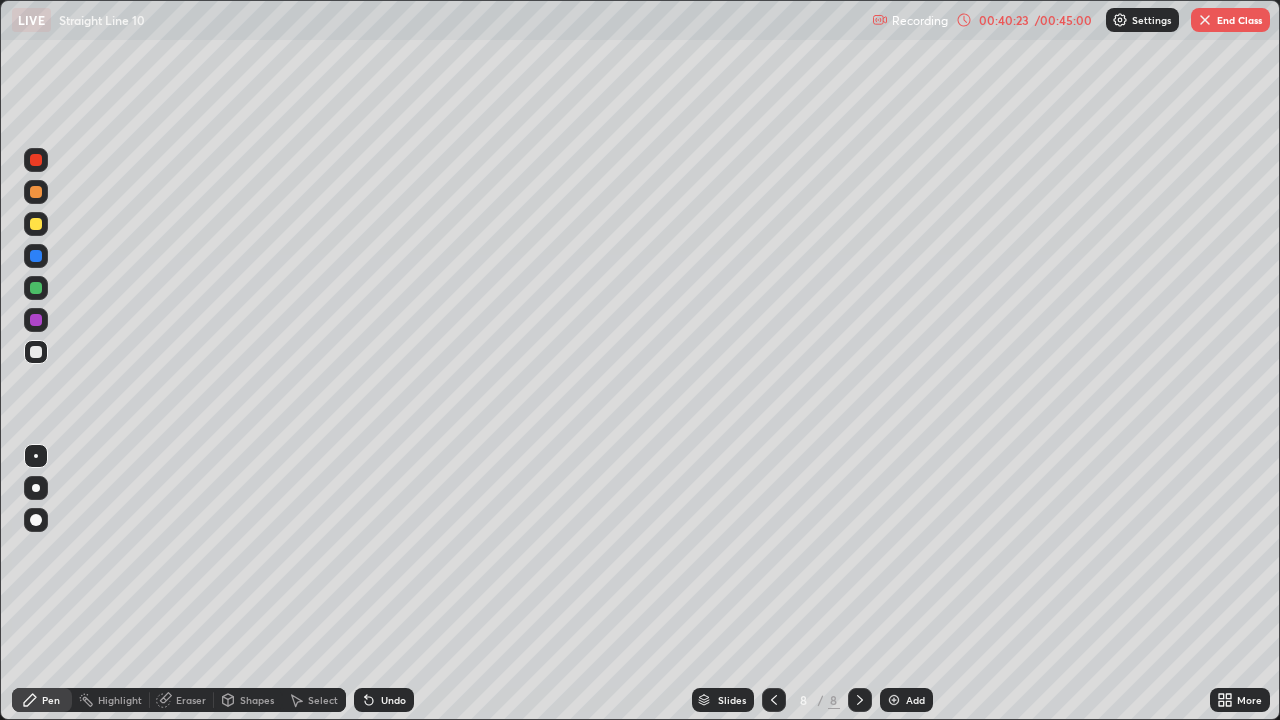 click at bounding box center [36, 224] 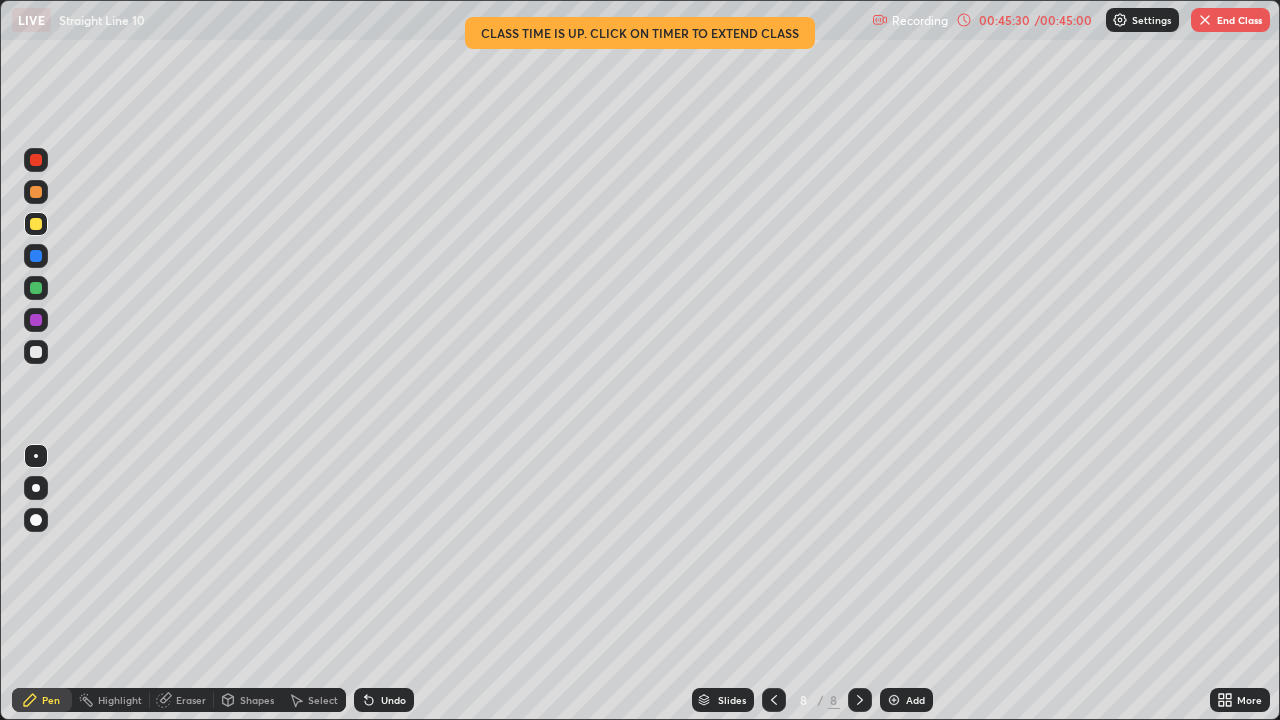 click at bounding box center [36, 192] 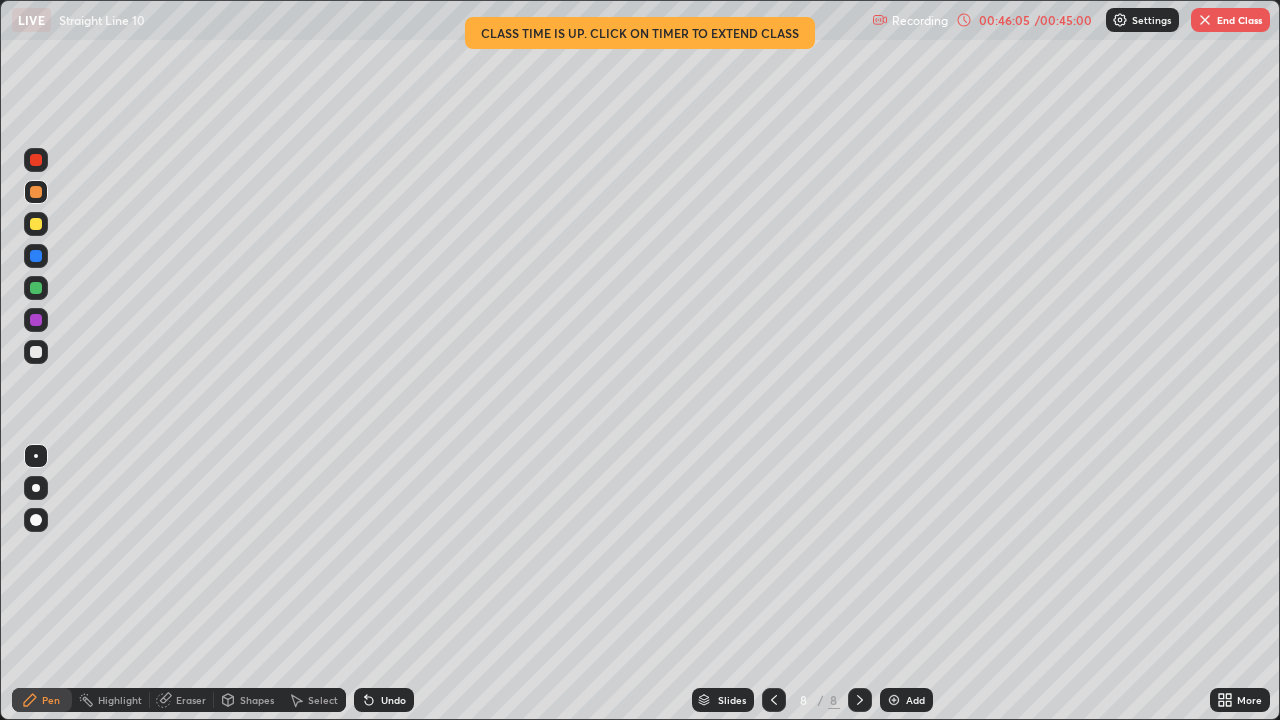 click at bounding box center [36, 352] 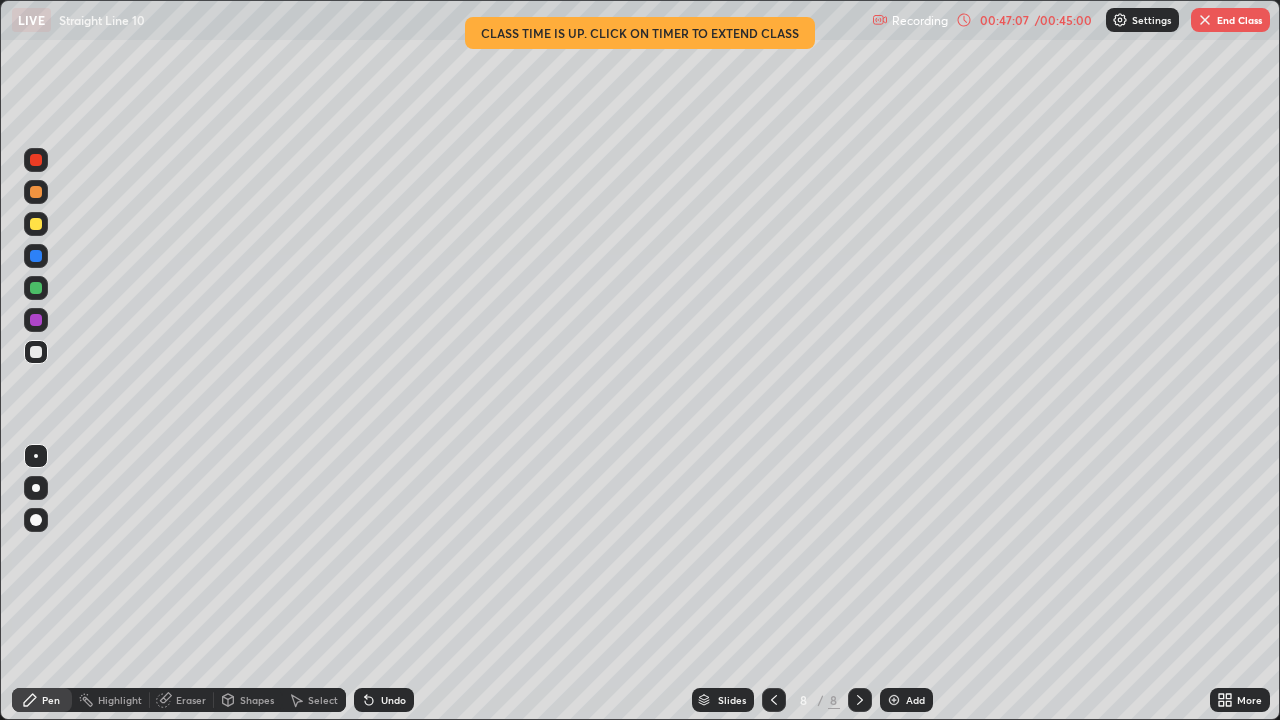 click on "Add" at bounding box center (915, 700) 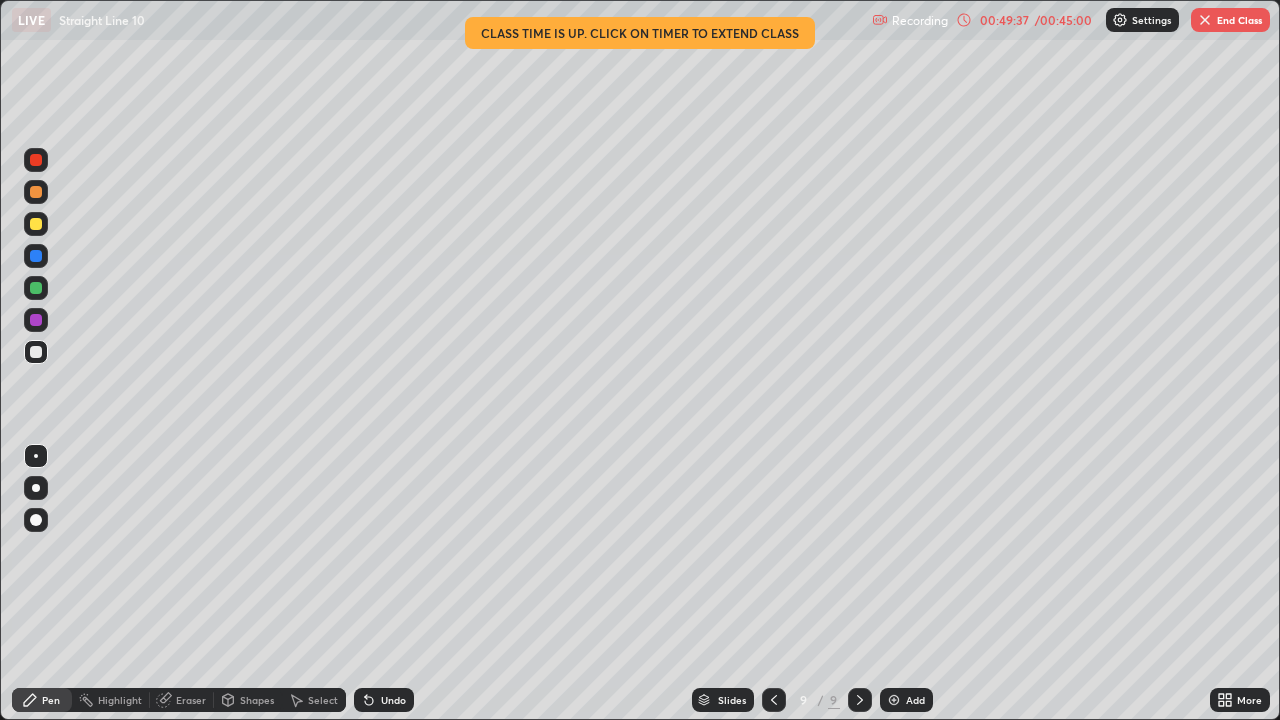 click at bounding box center (36, 288) 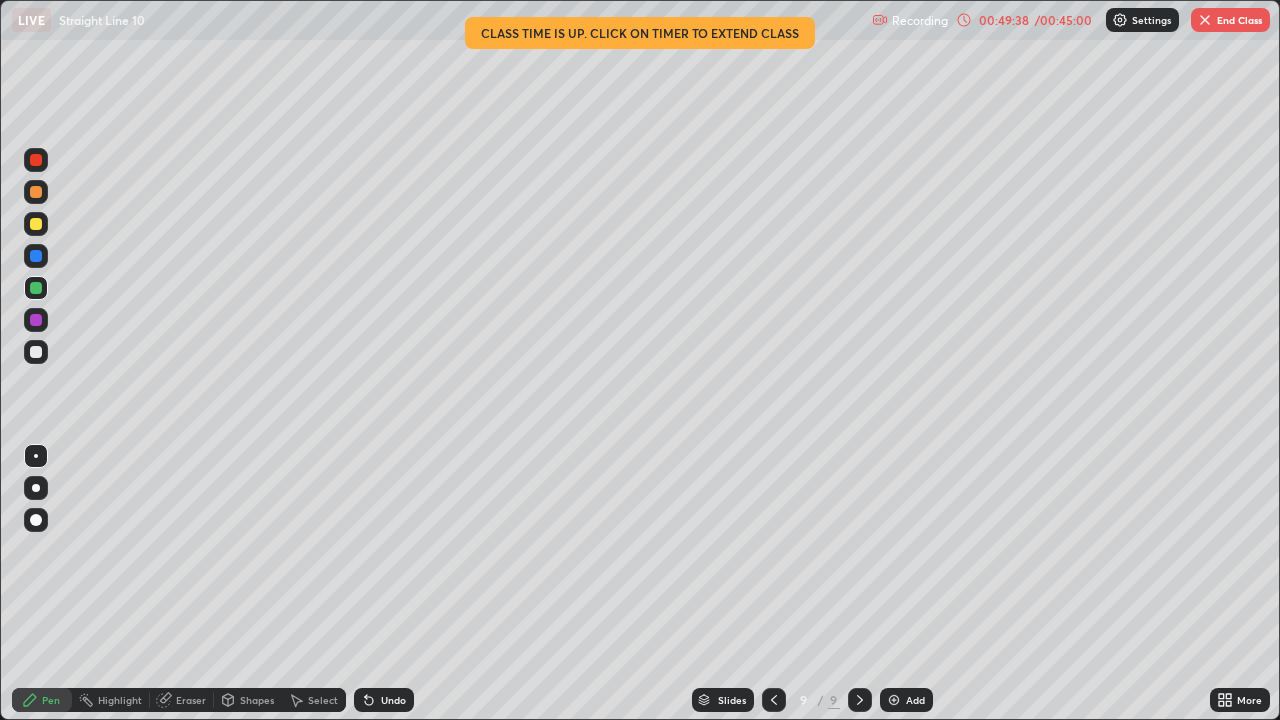 click at bounding box center [36, 288] 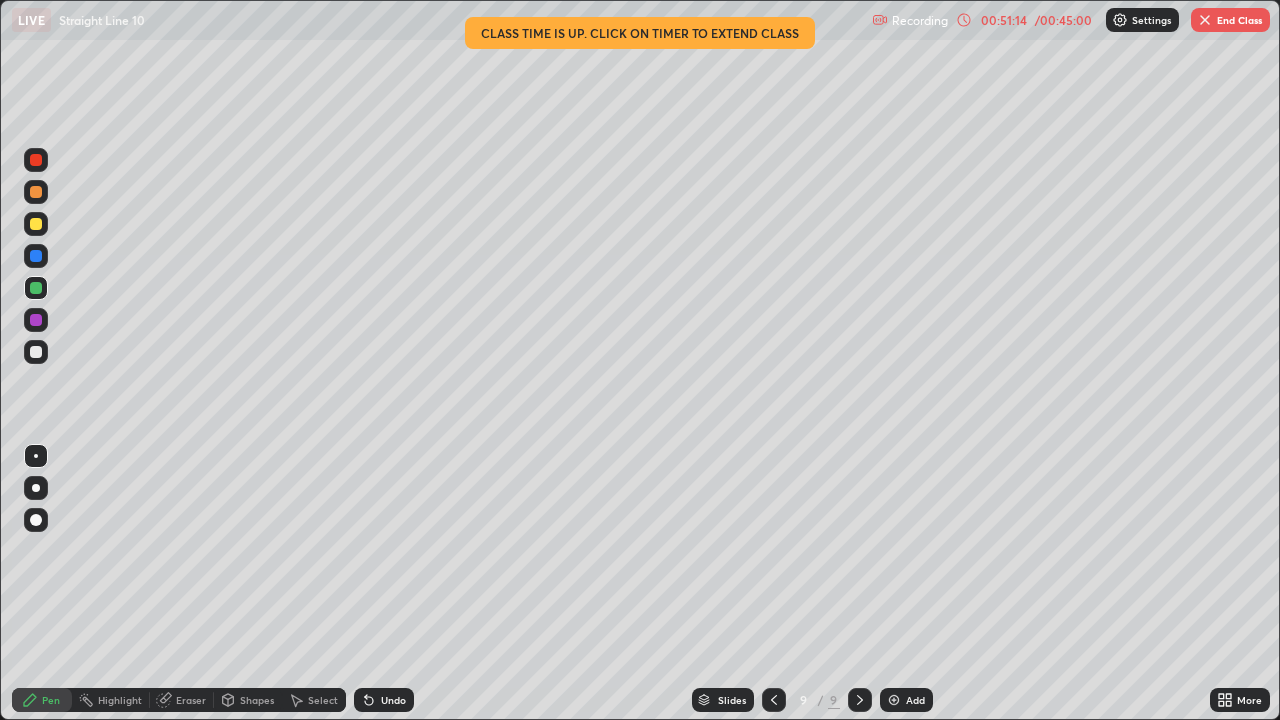 click at bounding box center [36, 352] 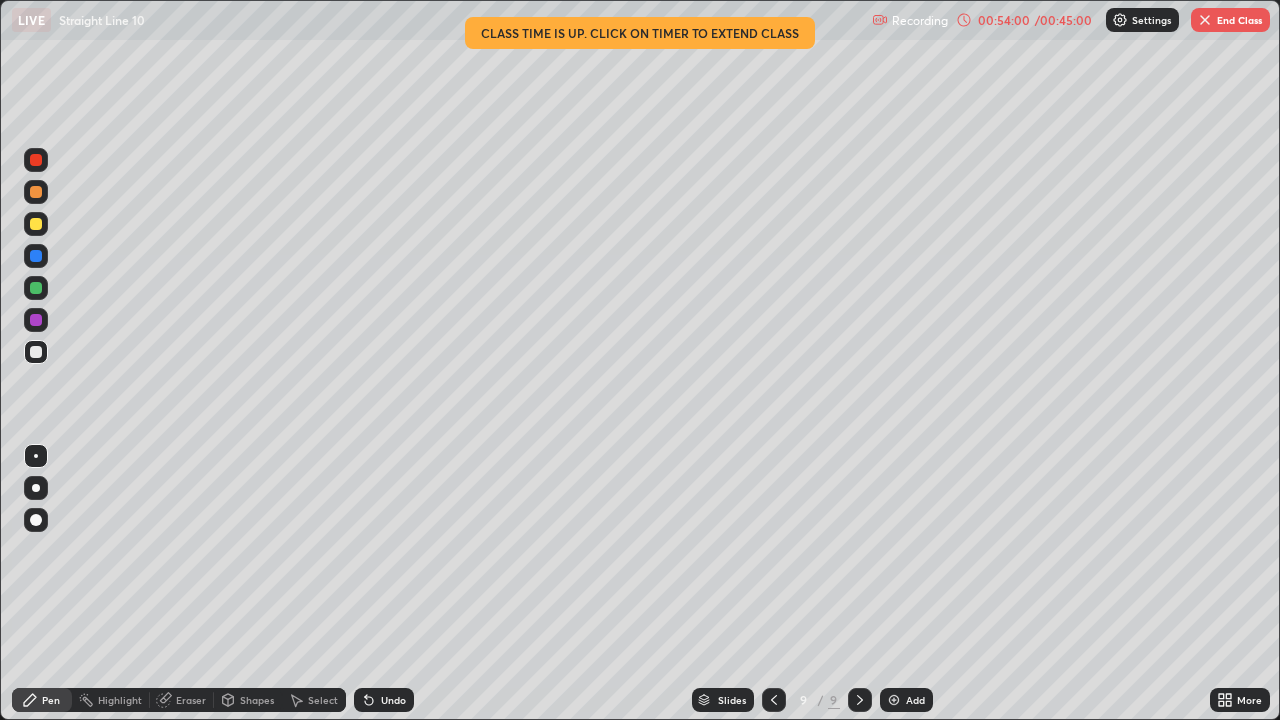 click on "Add" at bounding box center [915, 700] 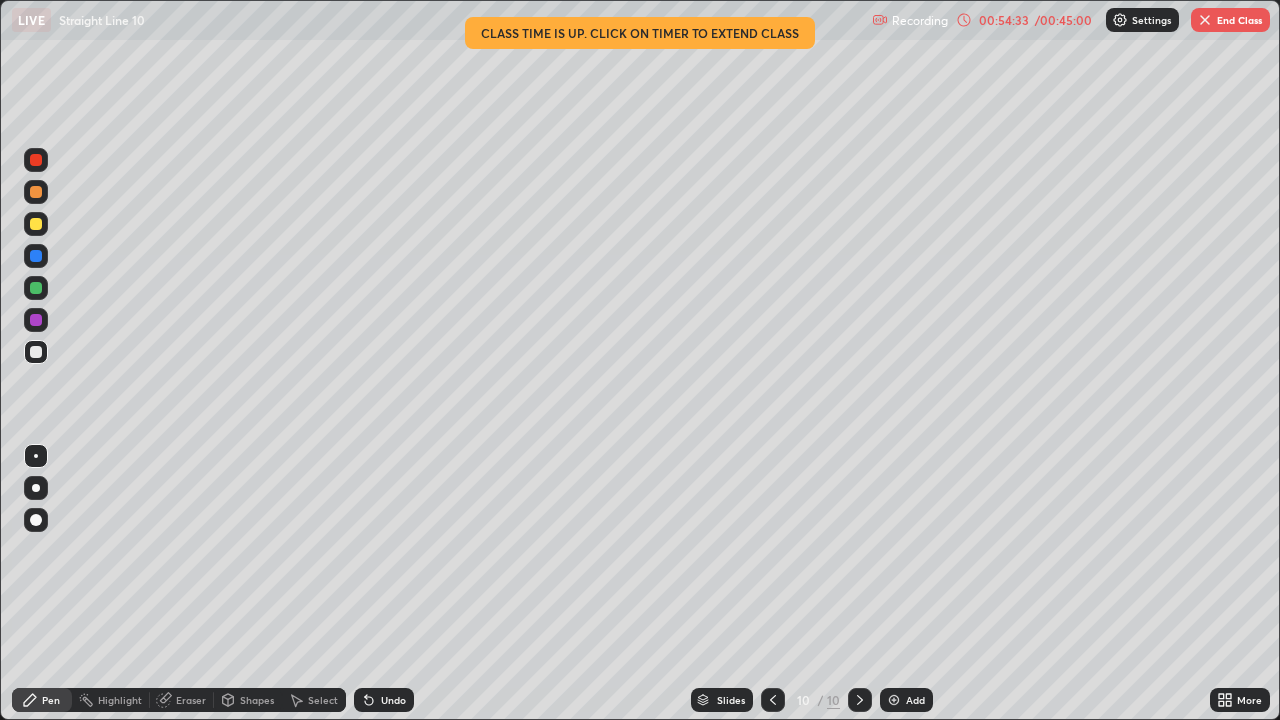 click at bounding box center (36, 224) 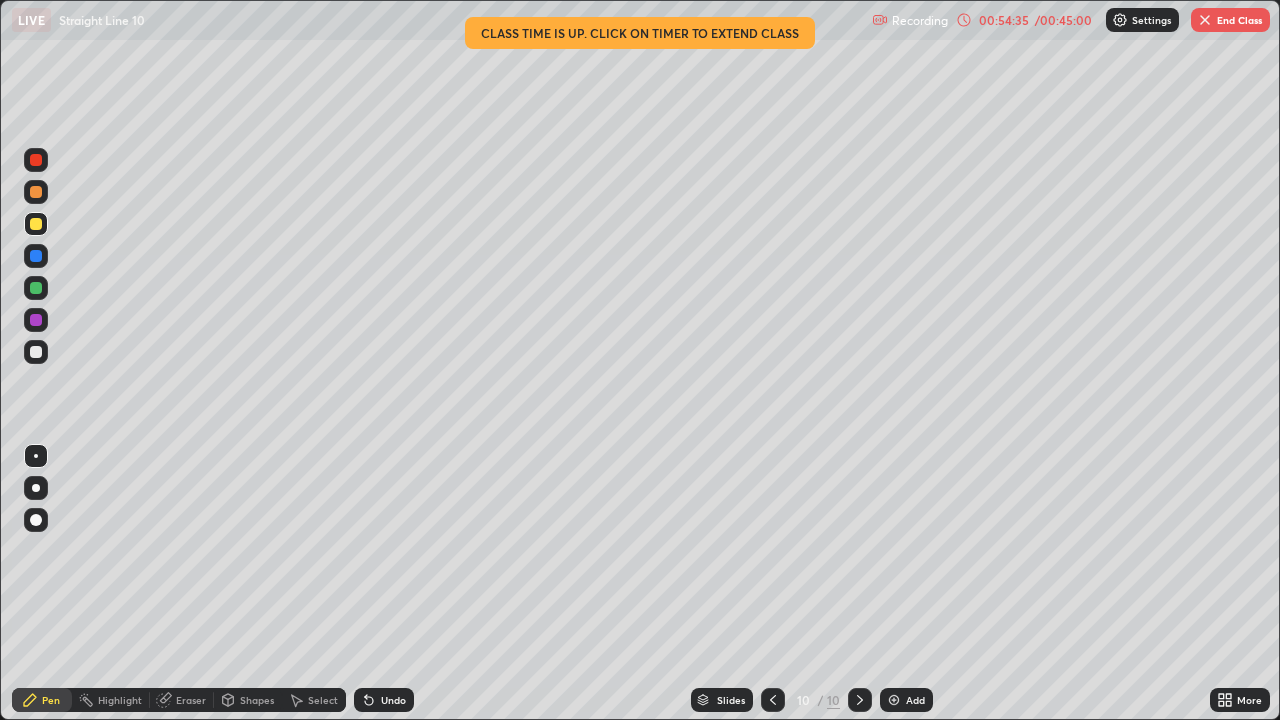 click on "Select" at bounding box center (323, 700) 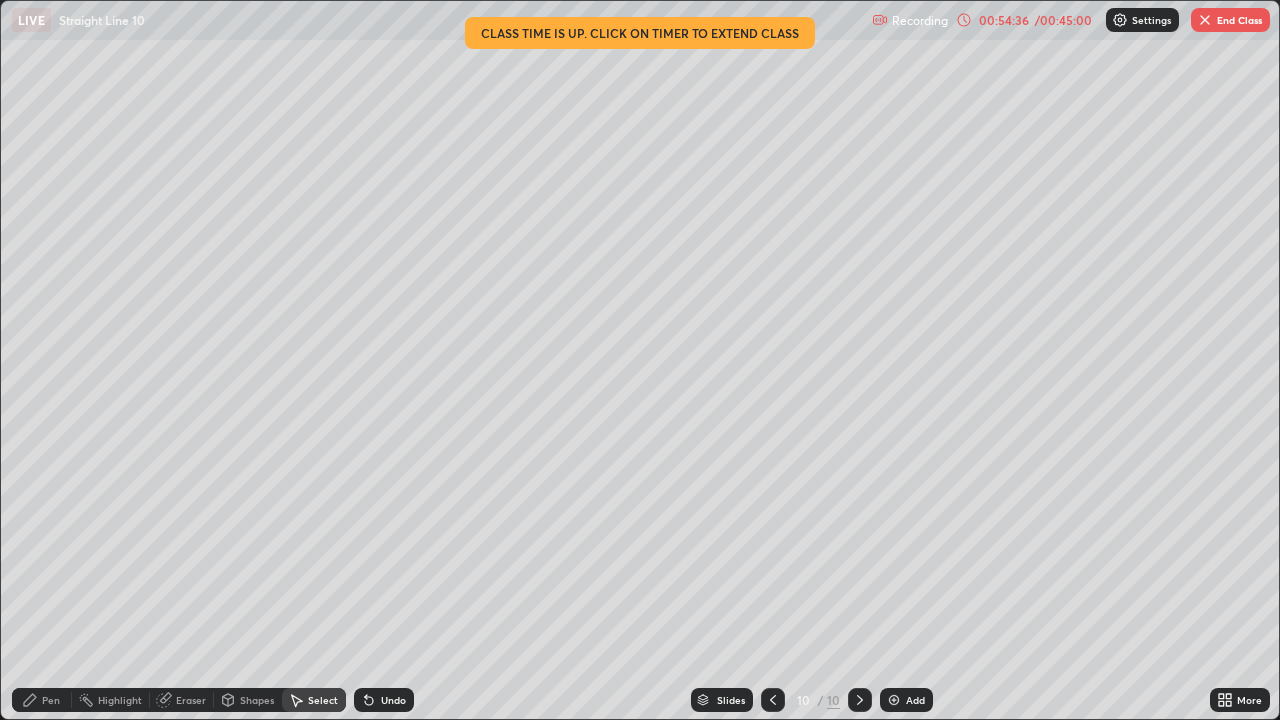 click on "Select" at bounding box center [323, 700] 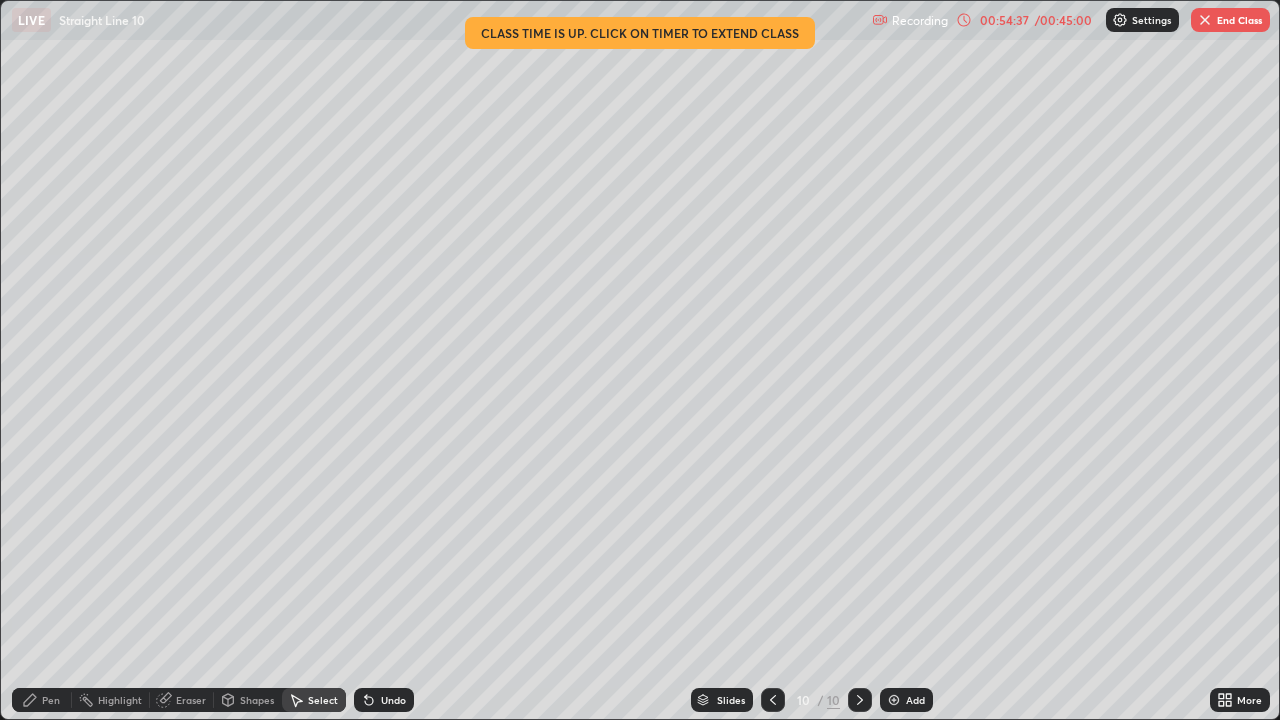 click on "Shapes" at bounding box center [248, 700] 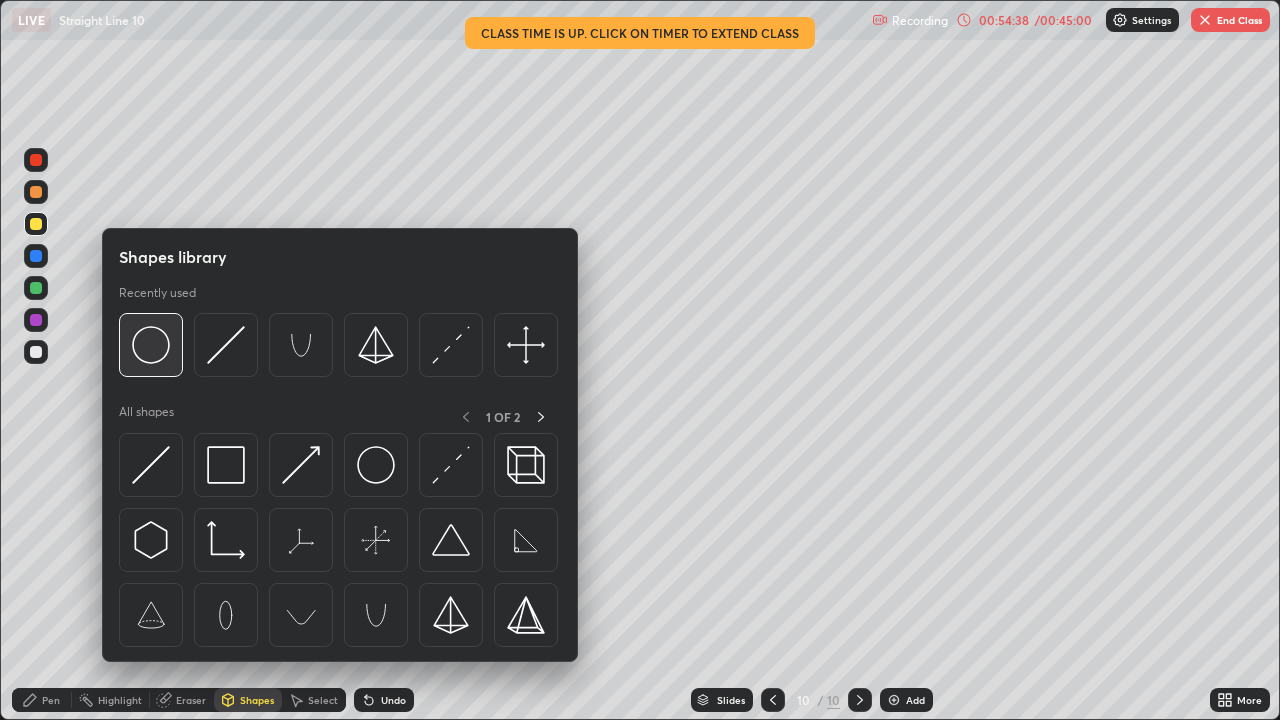 click at bounding box center (151, 345) 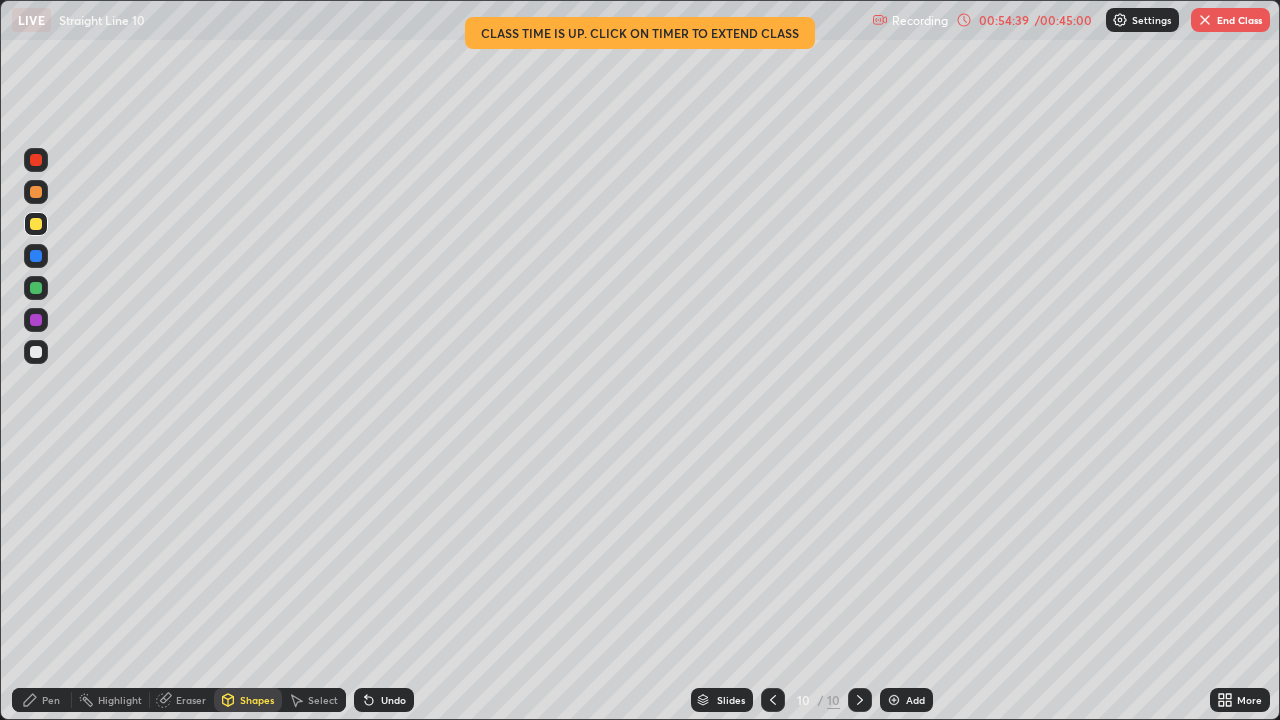 click at bounding box center [36, 288] 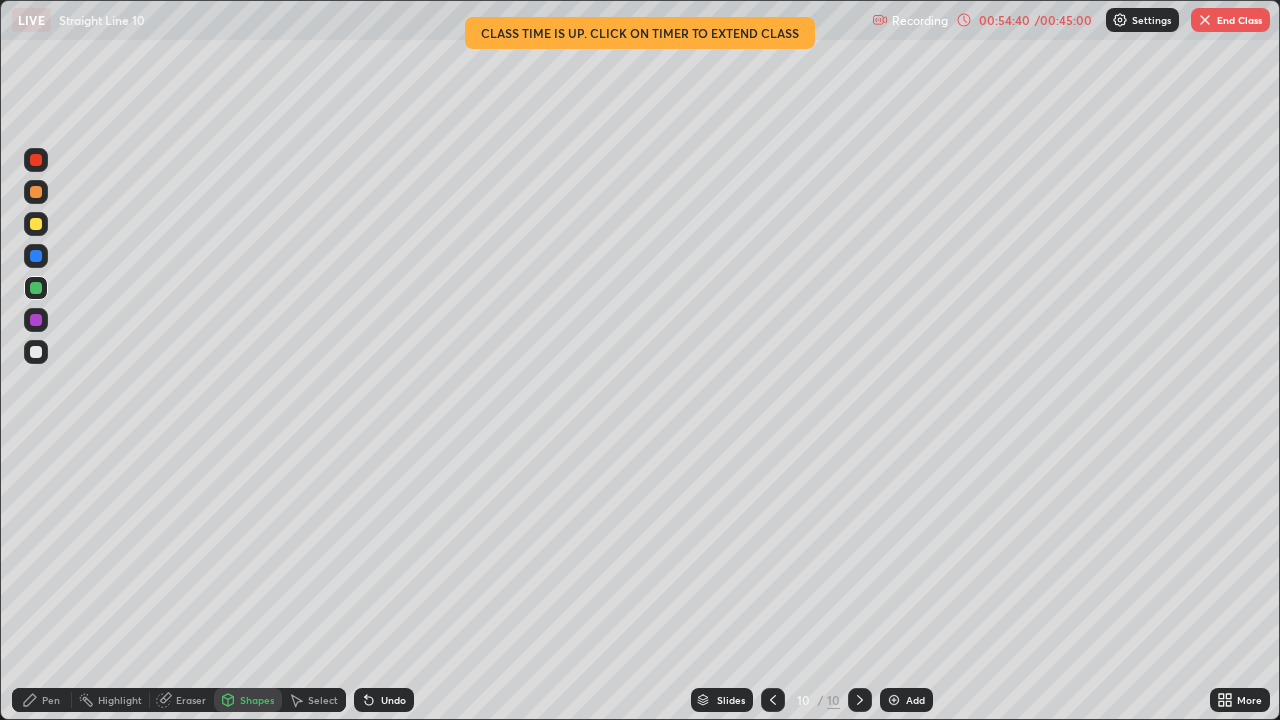 click at bounding box center [36, 160] 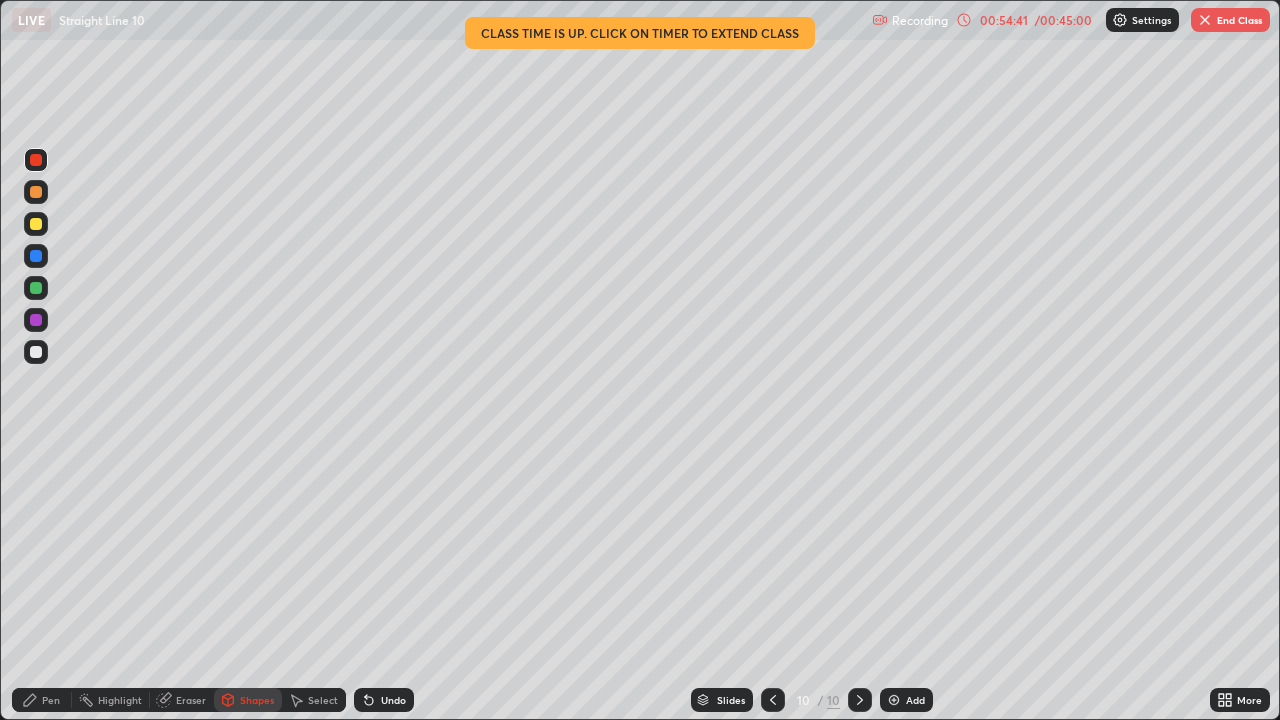 click on "Shapes" at bounding box center (257, 700) 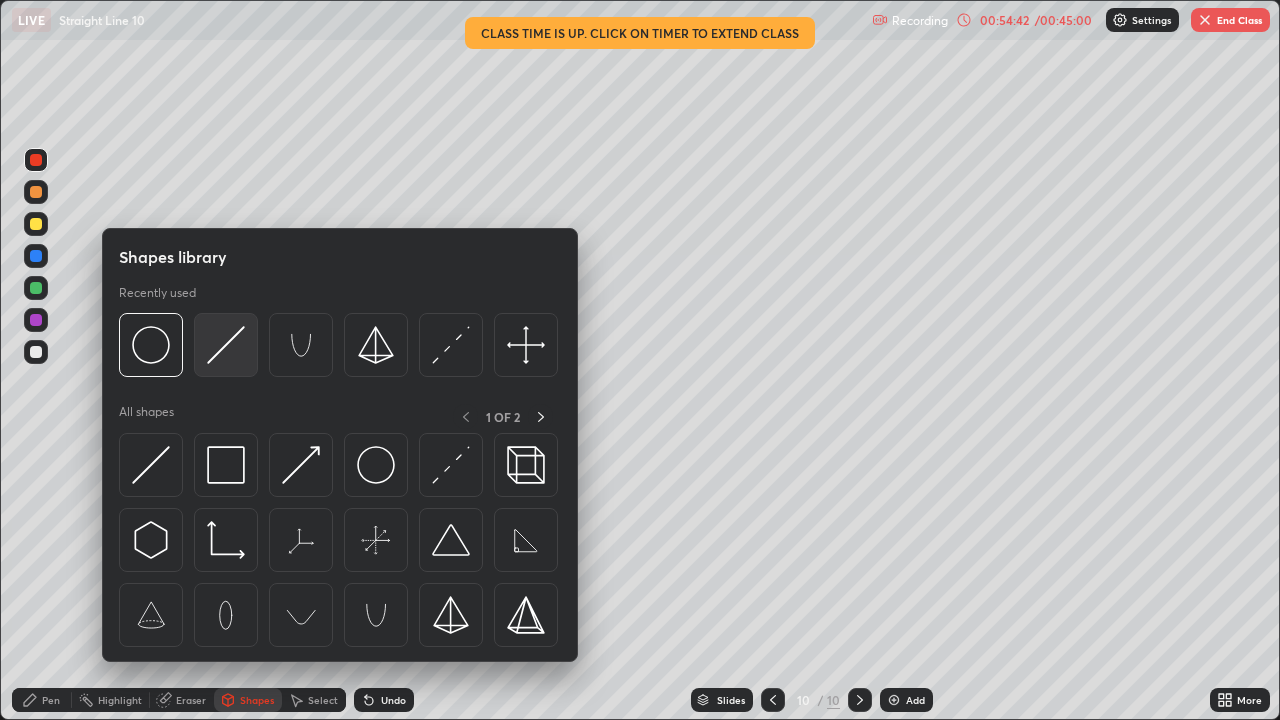 click at bounding box center (226, 345) 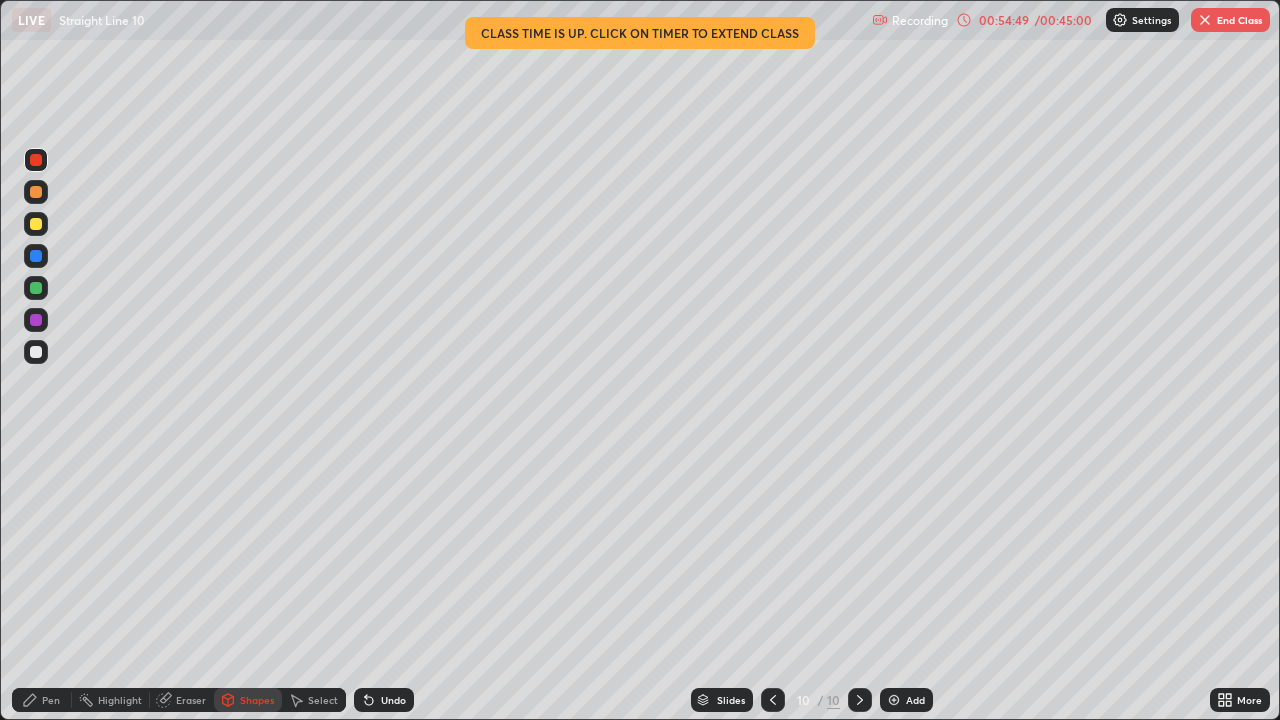 click at bounding box center (36, 352) 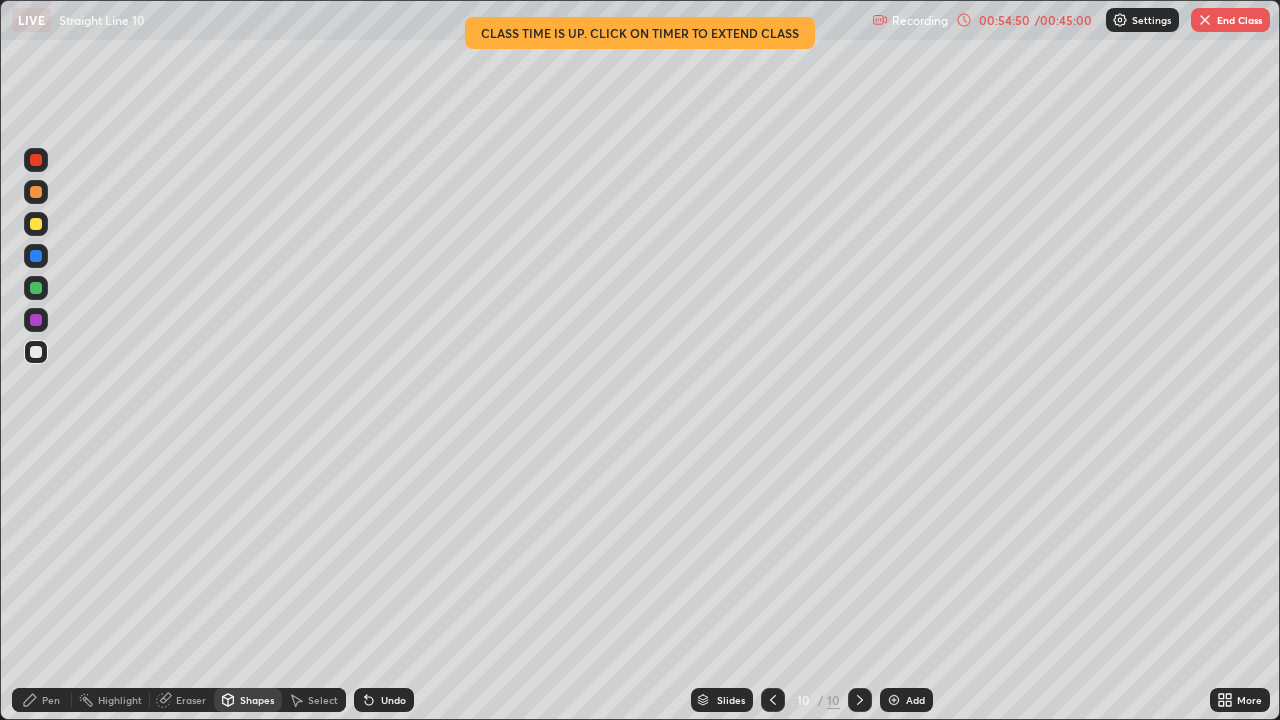 click on "Pen" at bounding box center (51, 700) 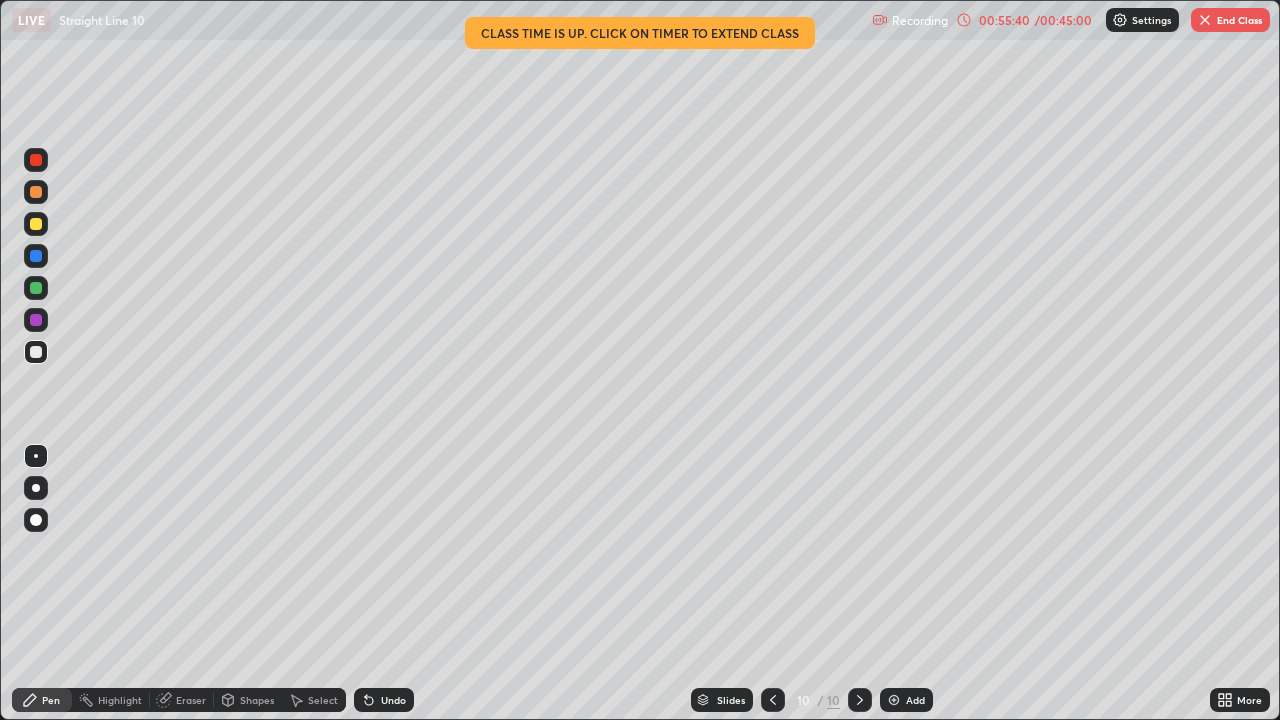 click at bounding box center (36, 256) 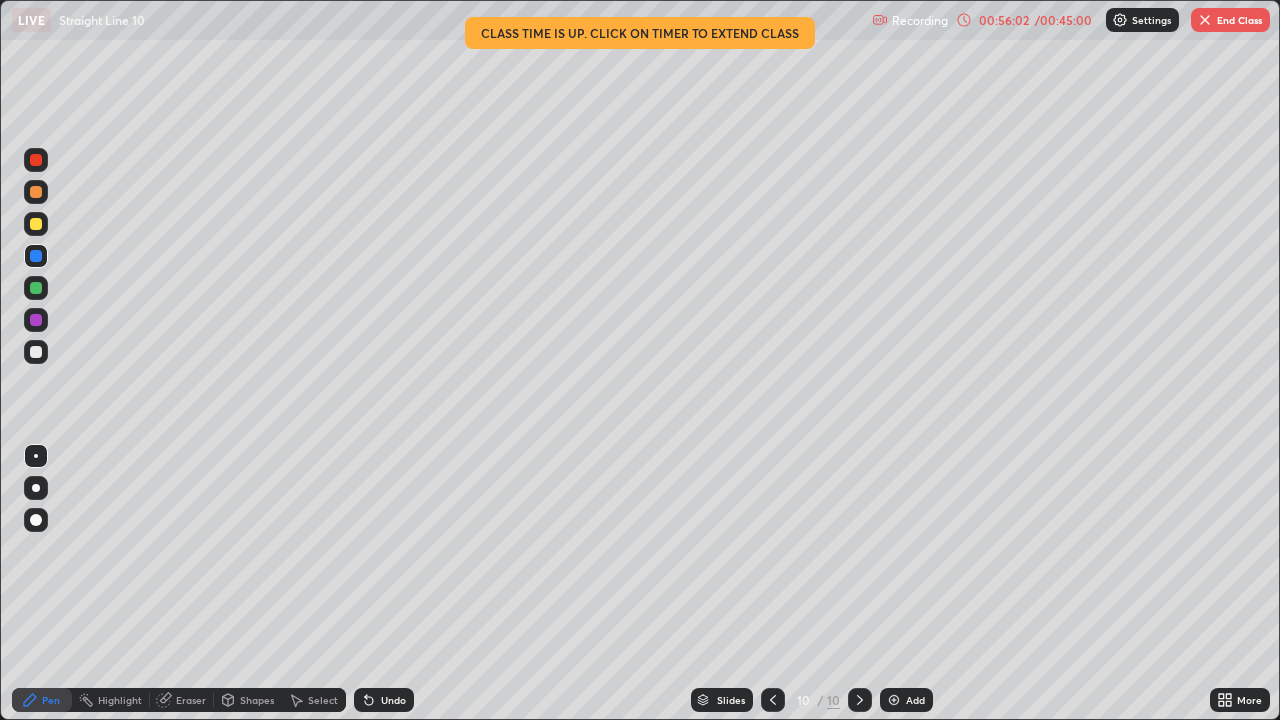 click at bounding box center [36, 288] 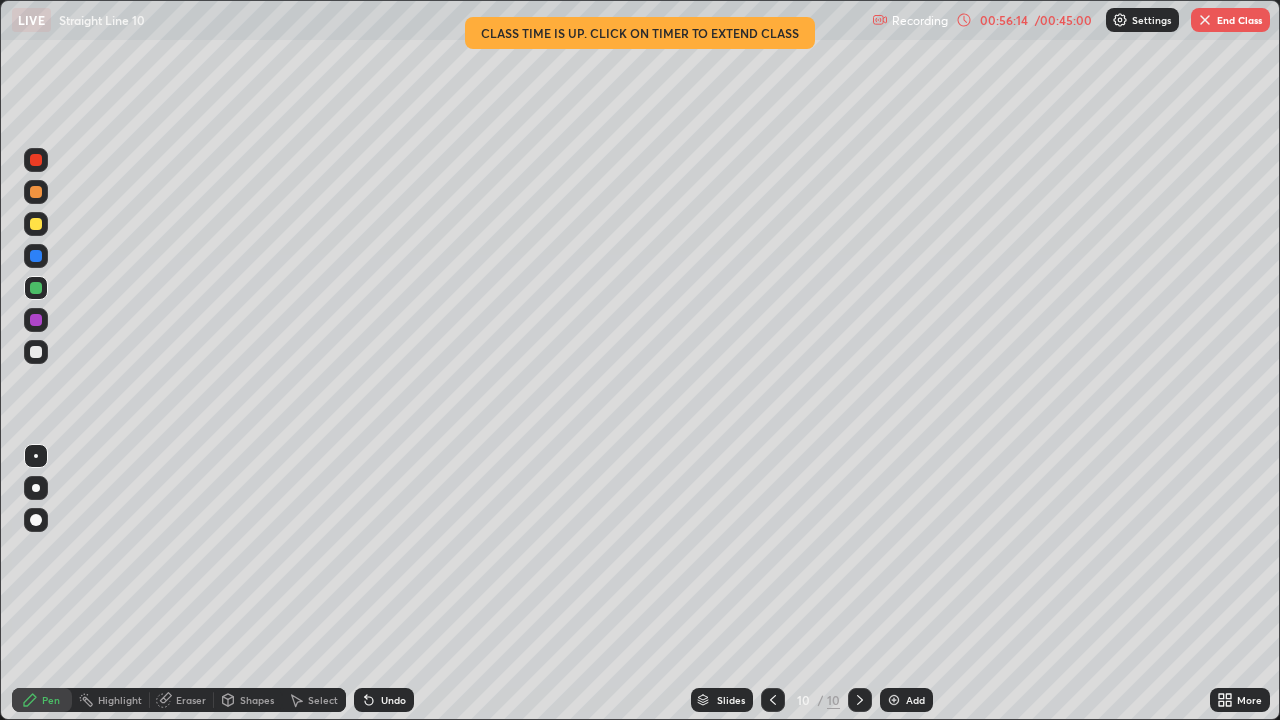 click on "Undo" at bounding box center [393, 700] 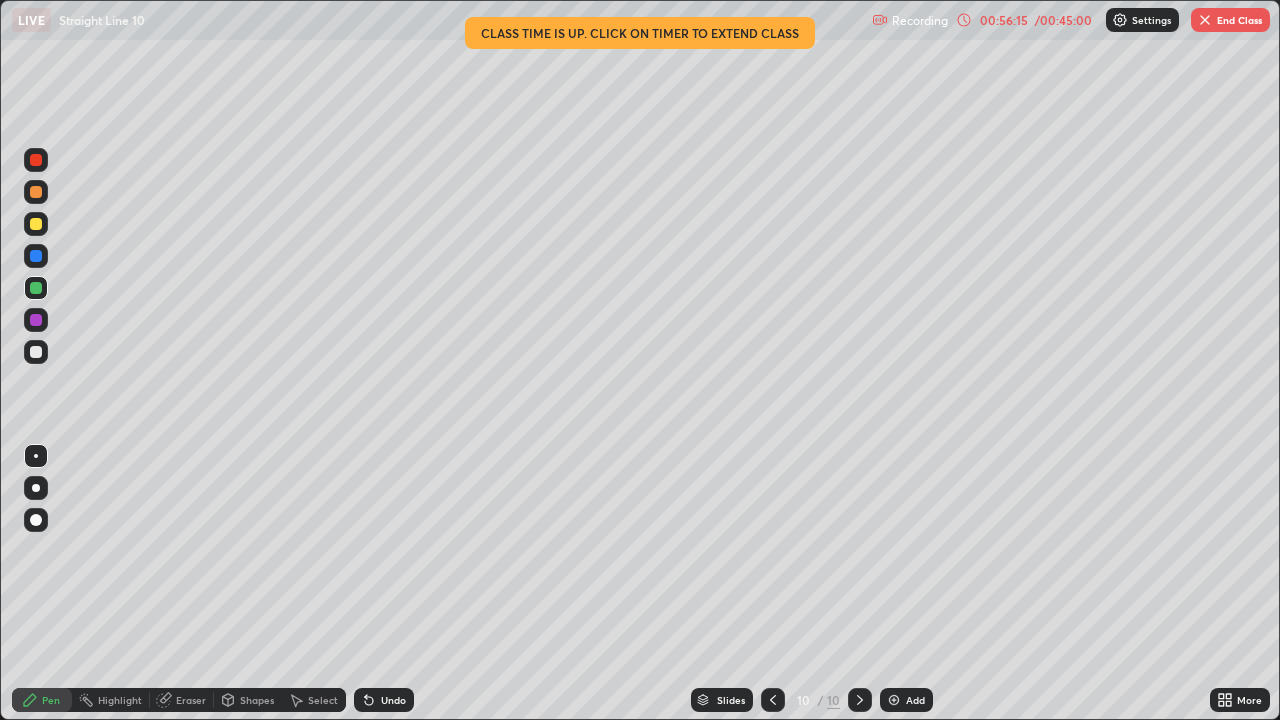 click on "Undo" at bounding box center [393, 700] 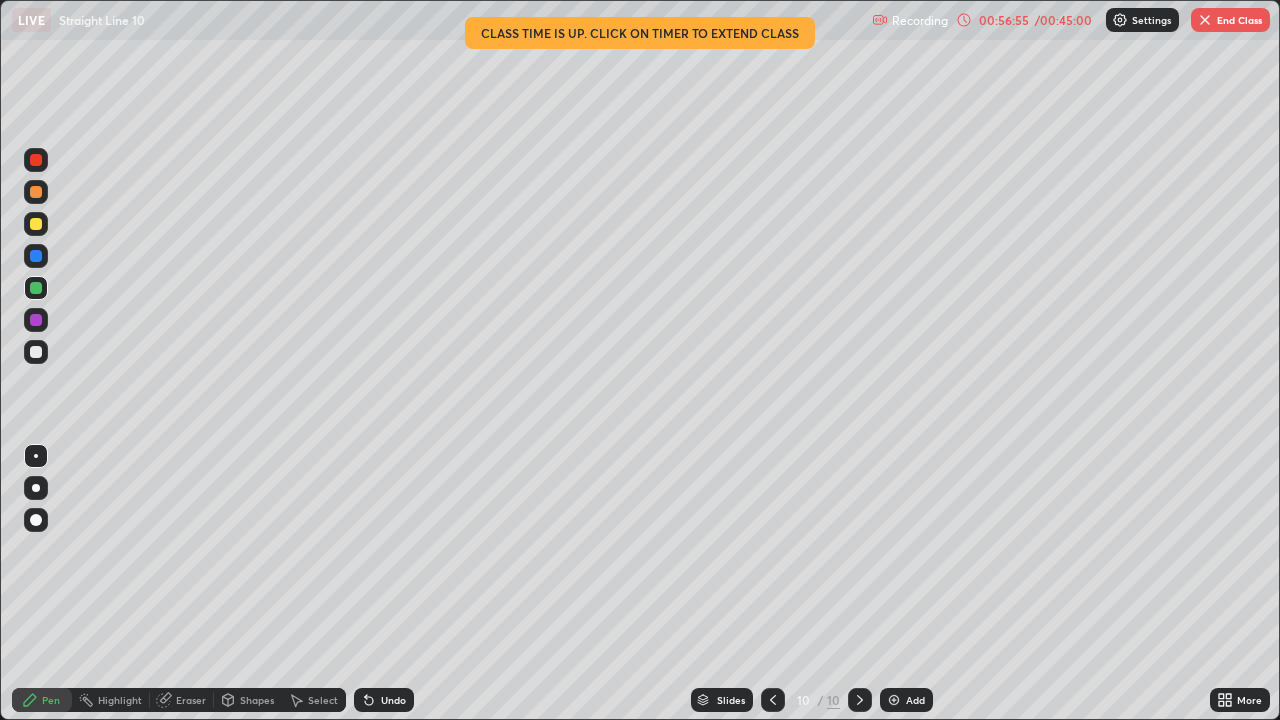 click at bounding box center (36, 352) 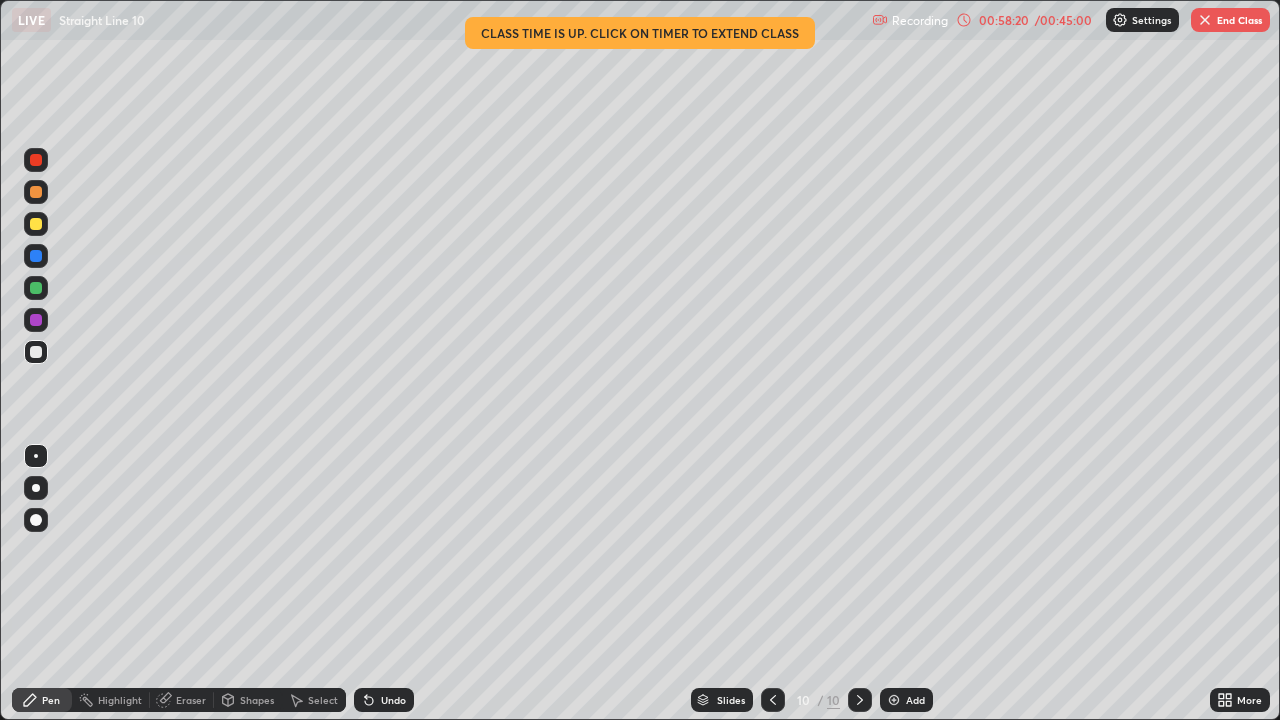 click on "Undo" at bounding box center [393, 700] 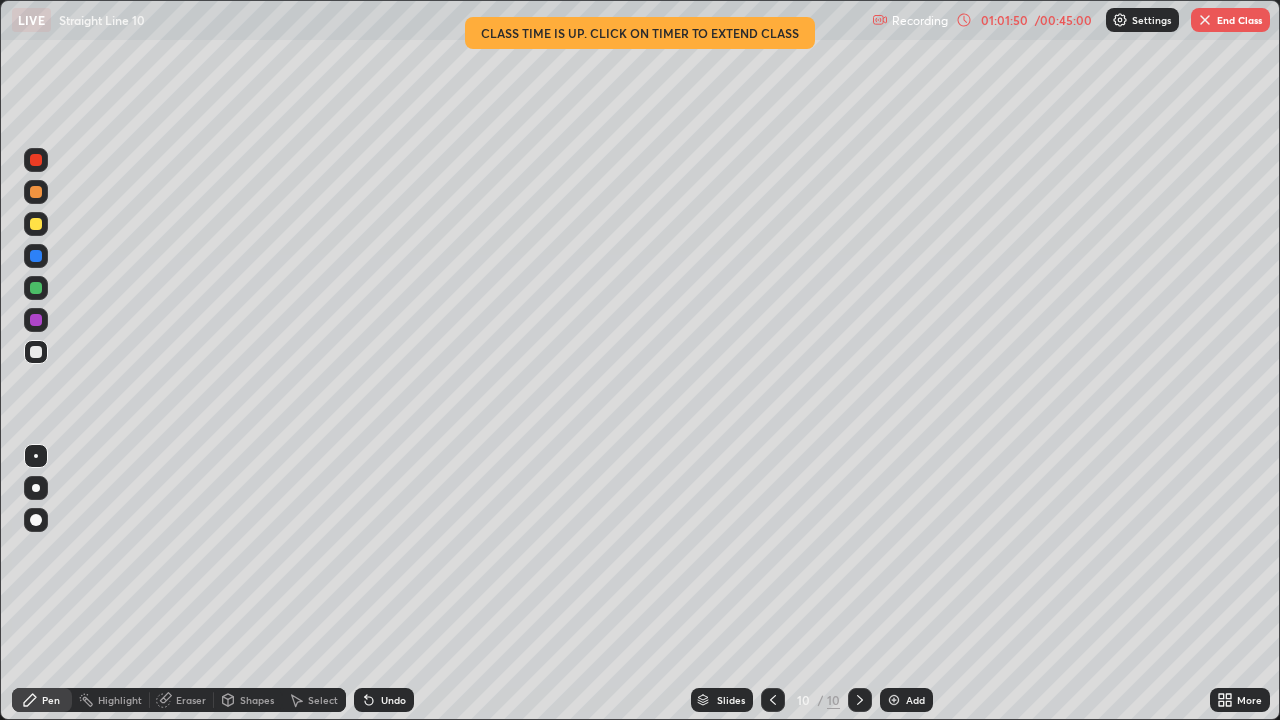 click at bounding box center [36, 160] 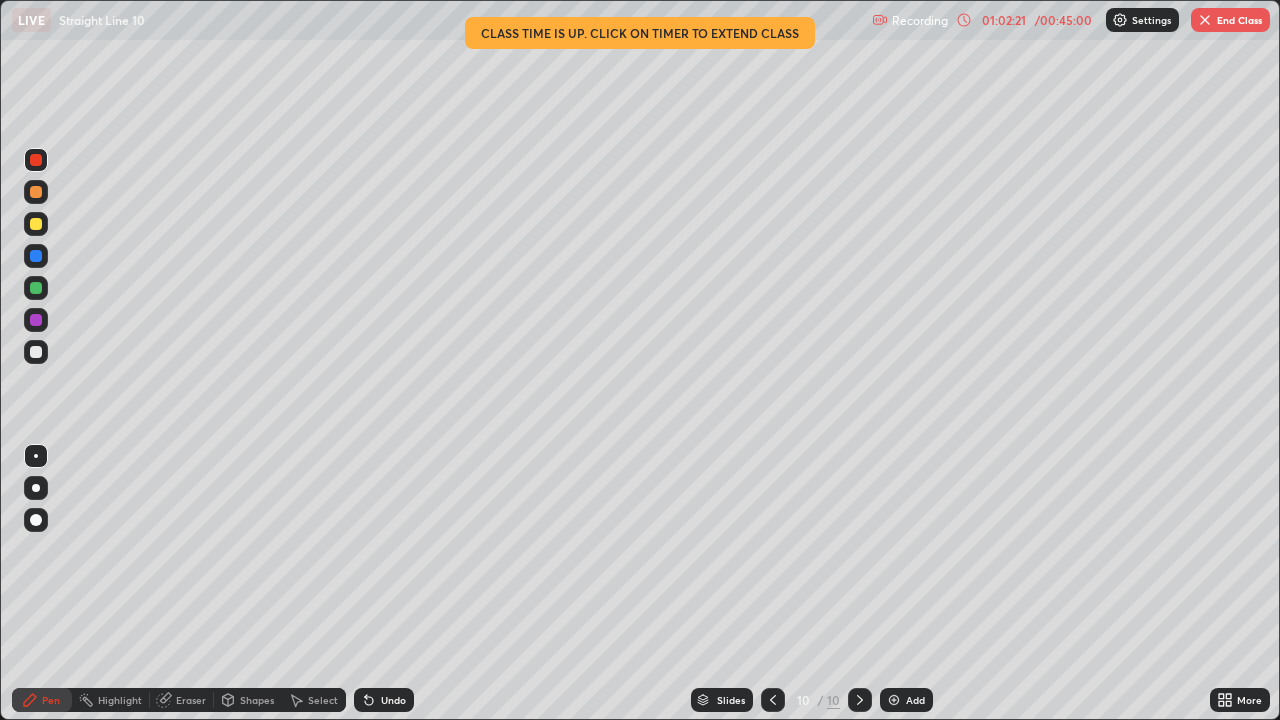 click at bounding box center (36, 352) 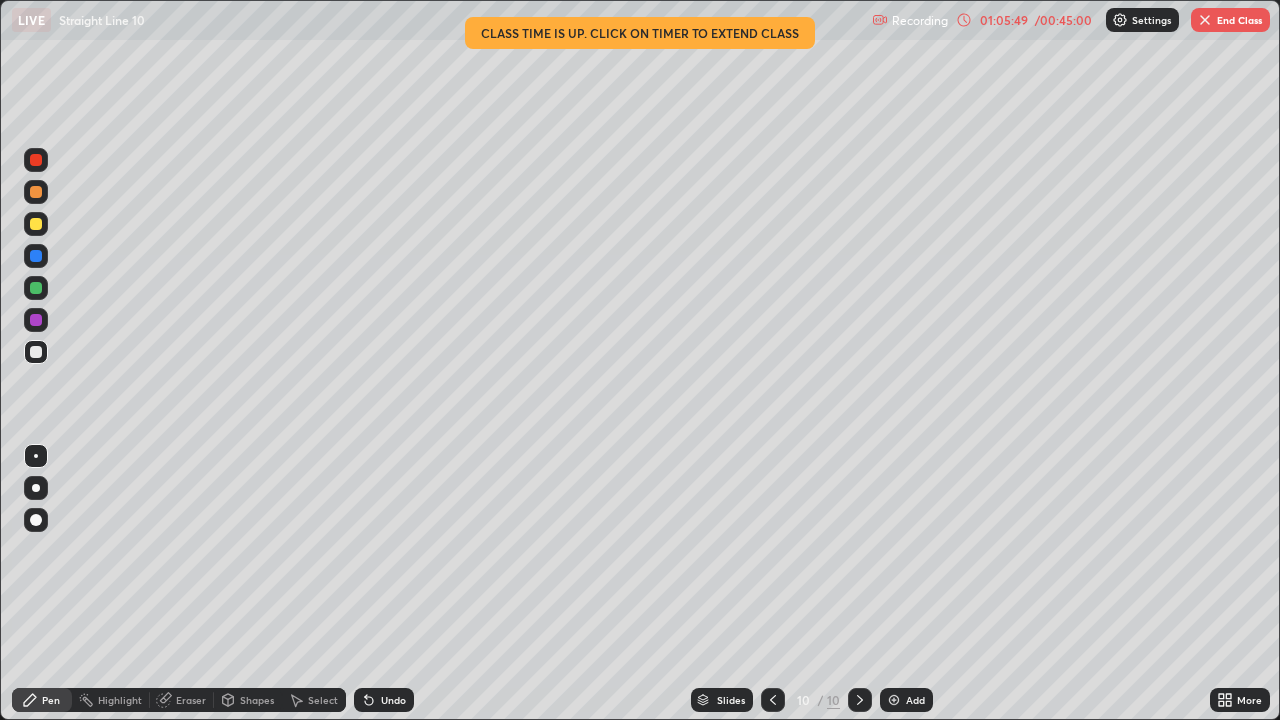 click on "Add" at bounding box center (915, 700) 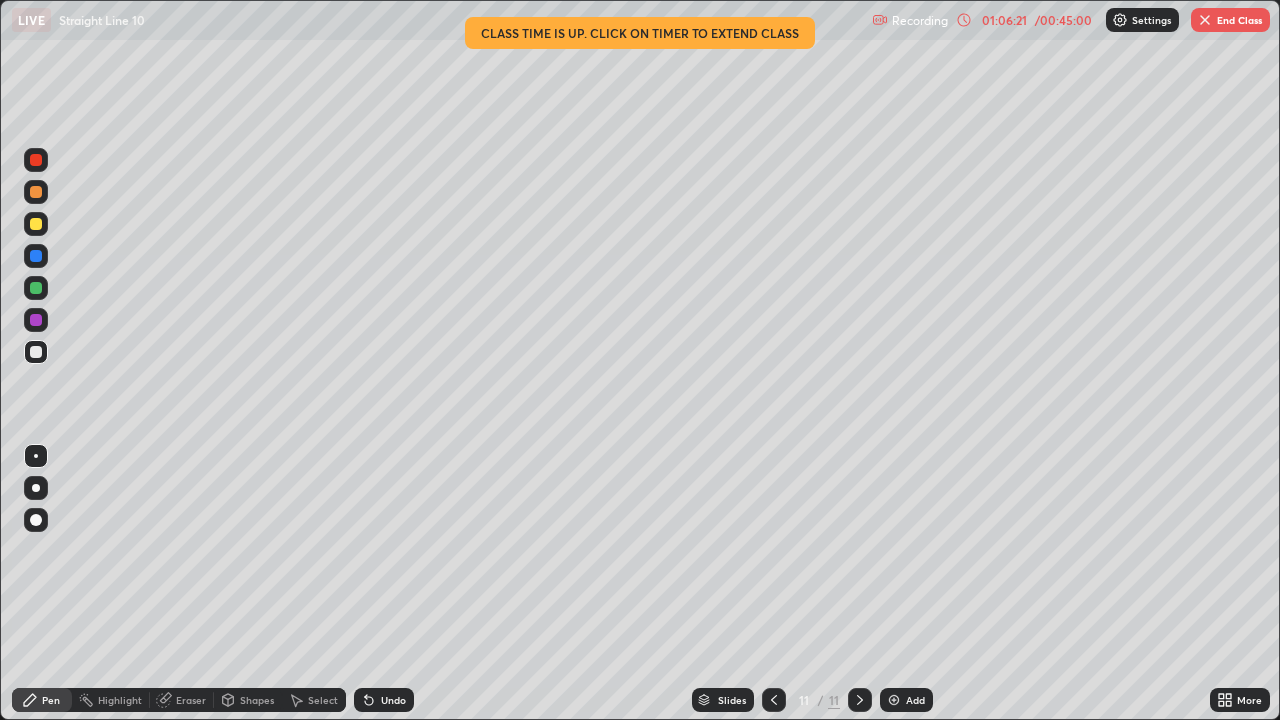click at bounding box center [36, 224] 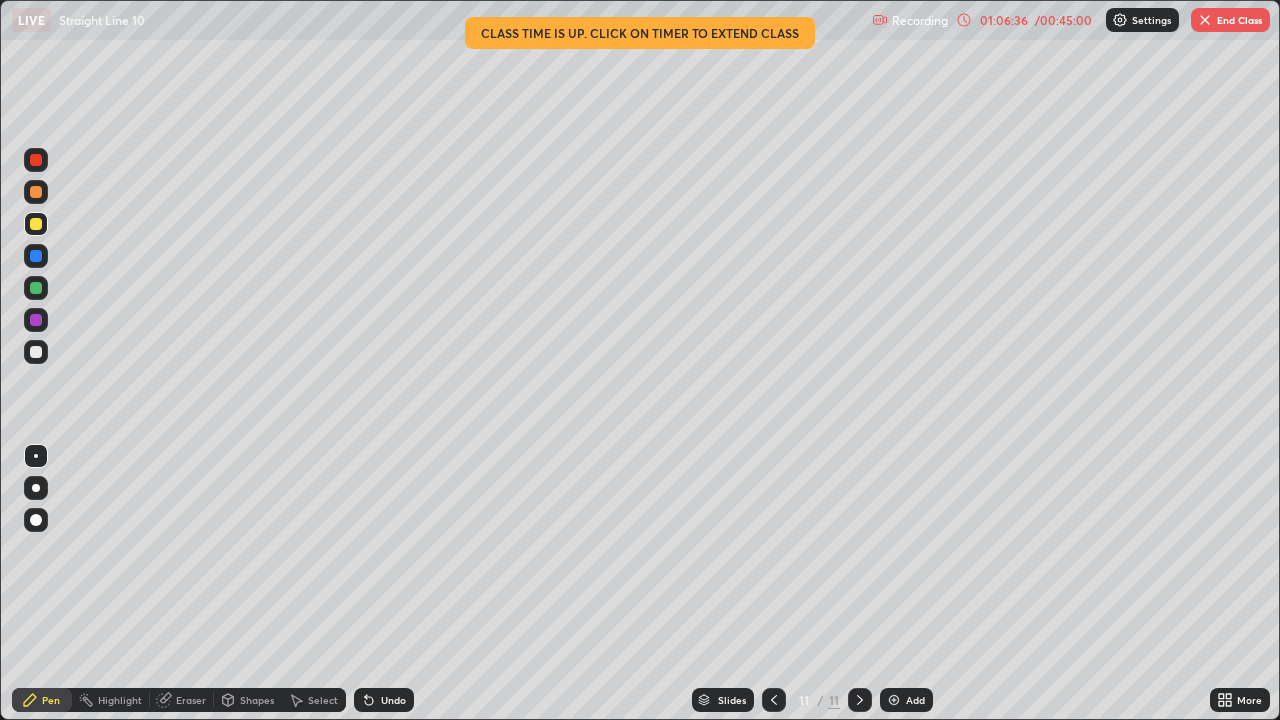 click 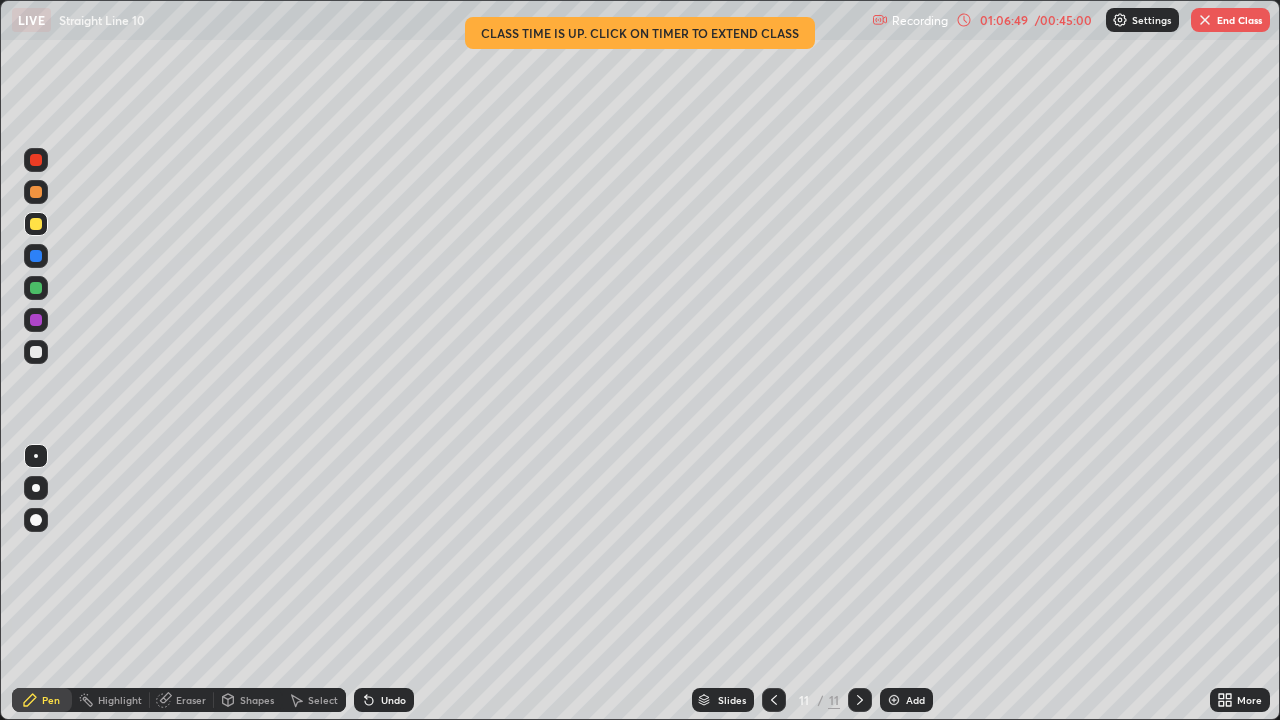 click on "Undo" at bounding box center [393, 700] 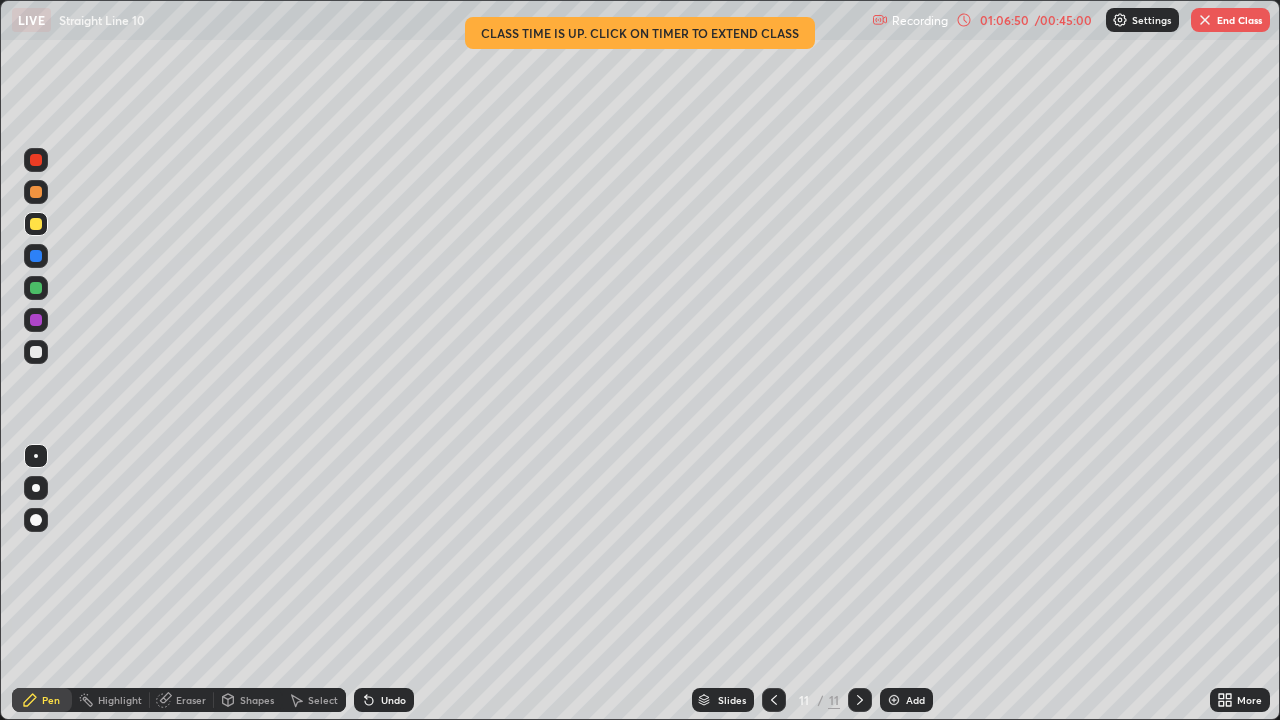 click 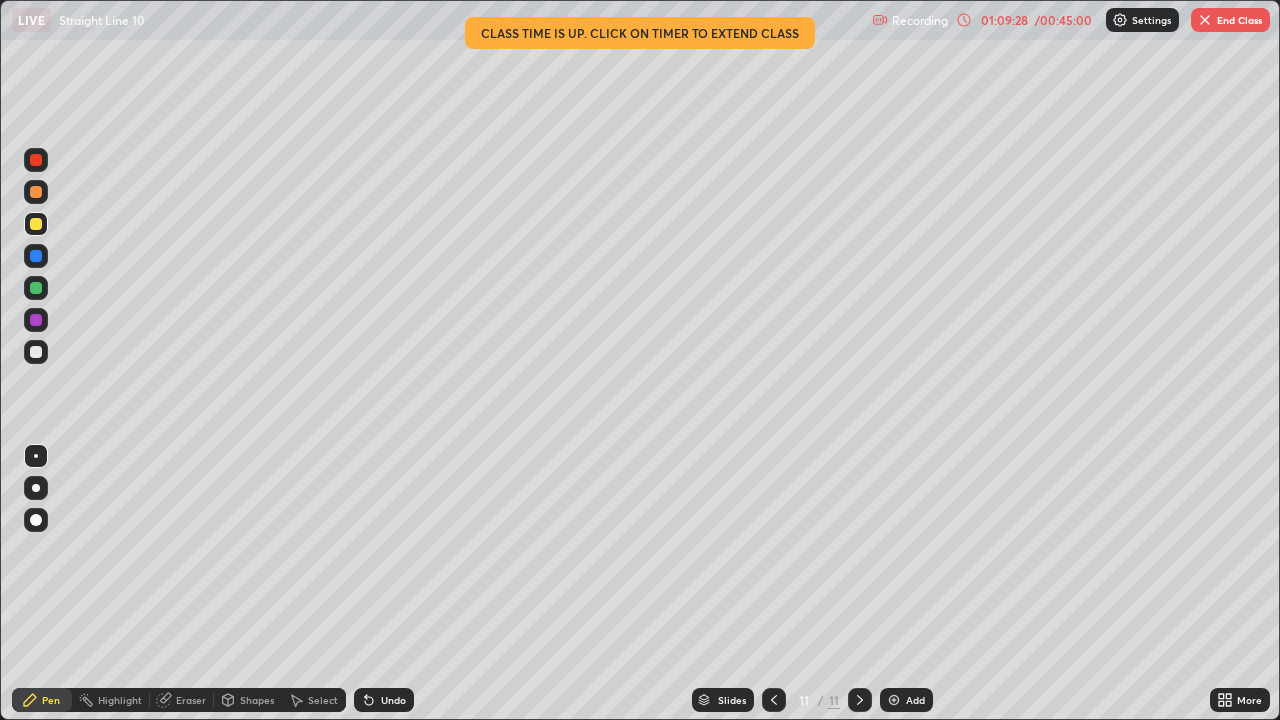 click on "Eraser" at bounding box center [182, 700] 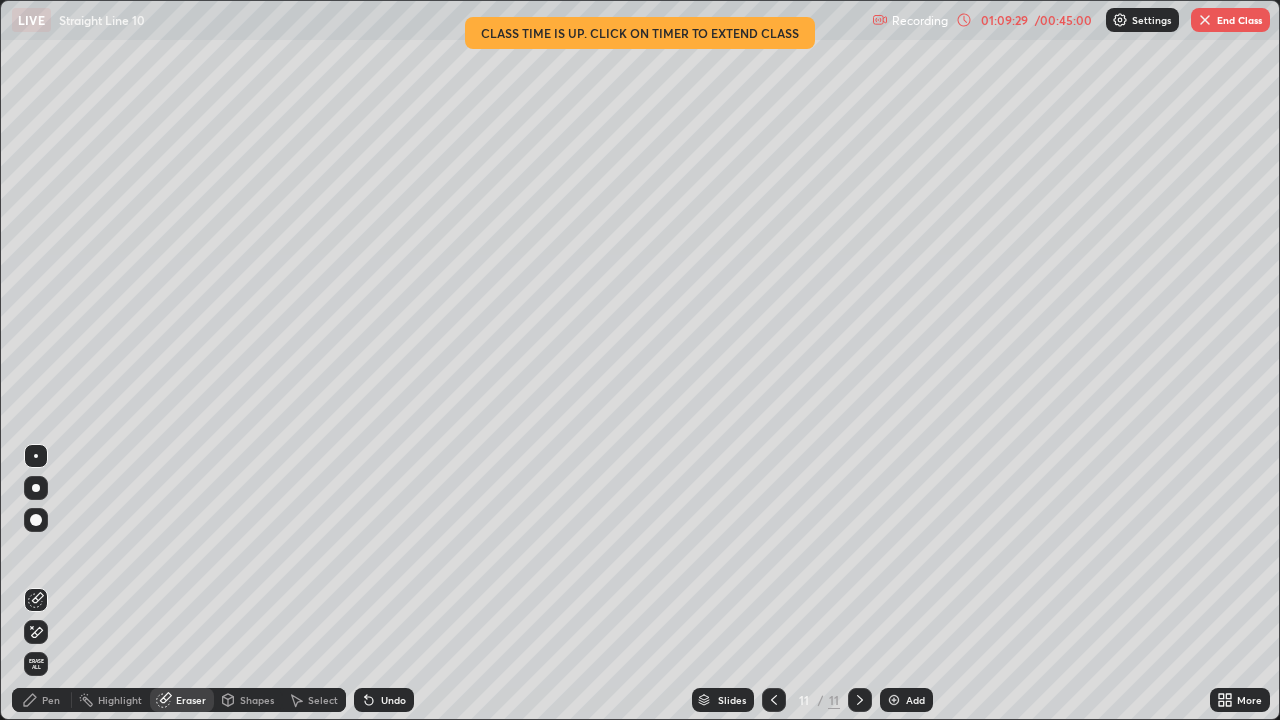 click on "Pen" at bounding box center [51, 700] 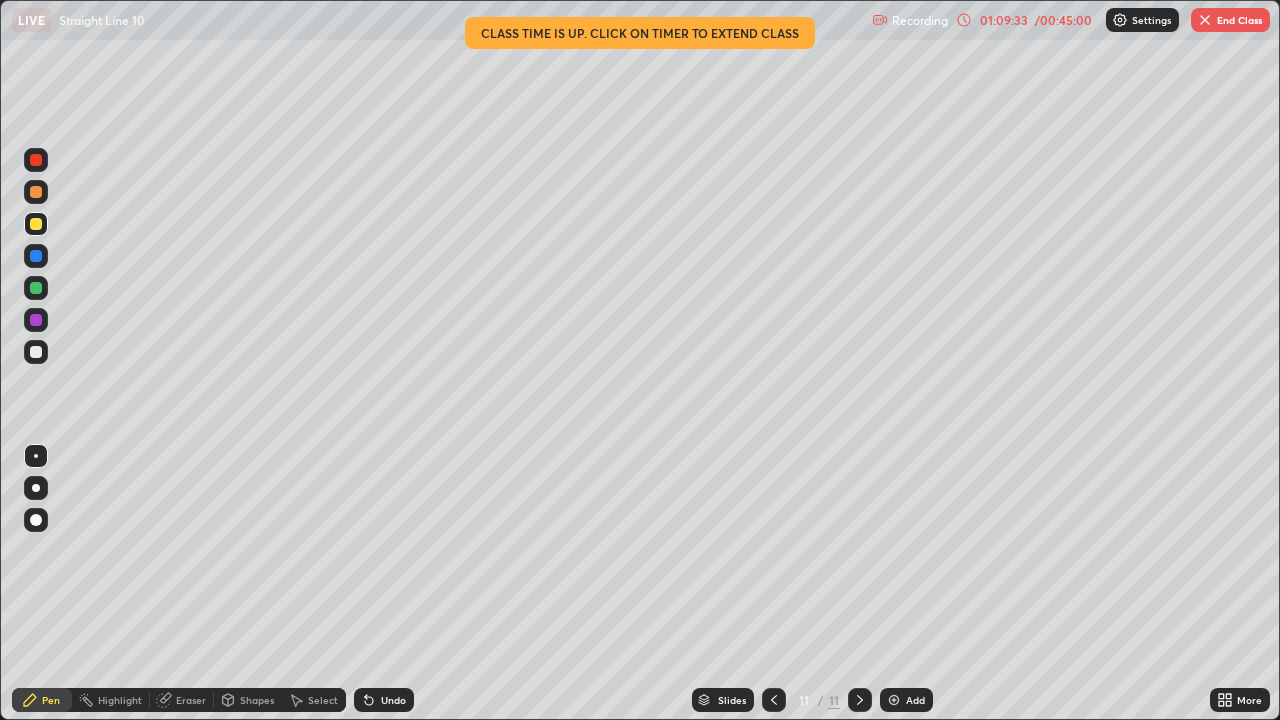 click on "Eraser" at bounding box center (182, 700) 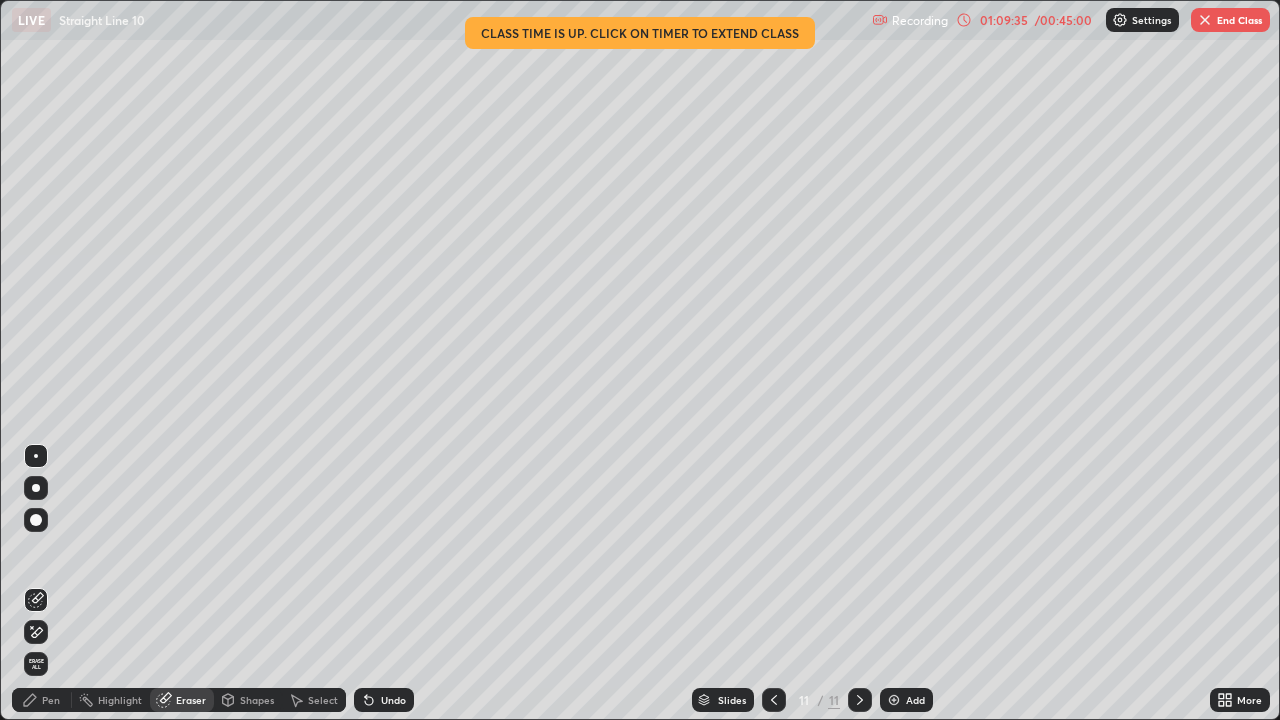click on "Pen" at bounding box center [42, 700] 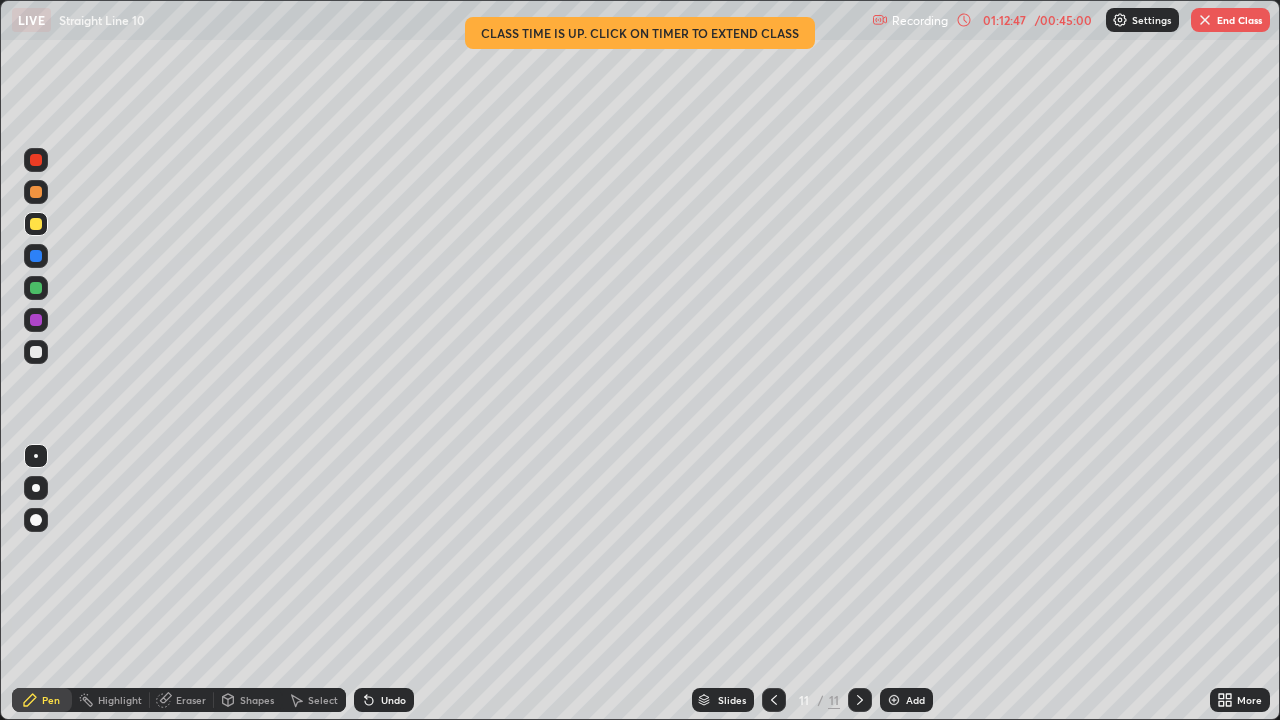 click at bounding box center [1205, 20] 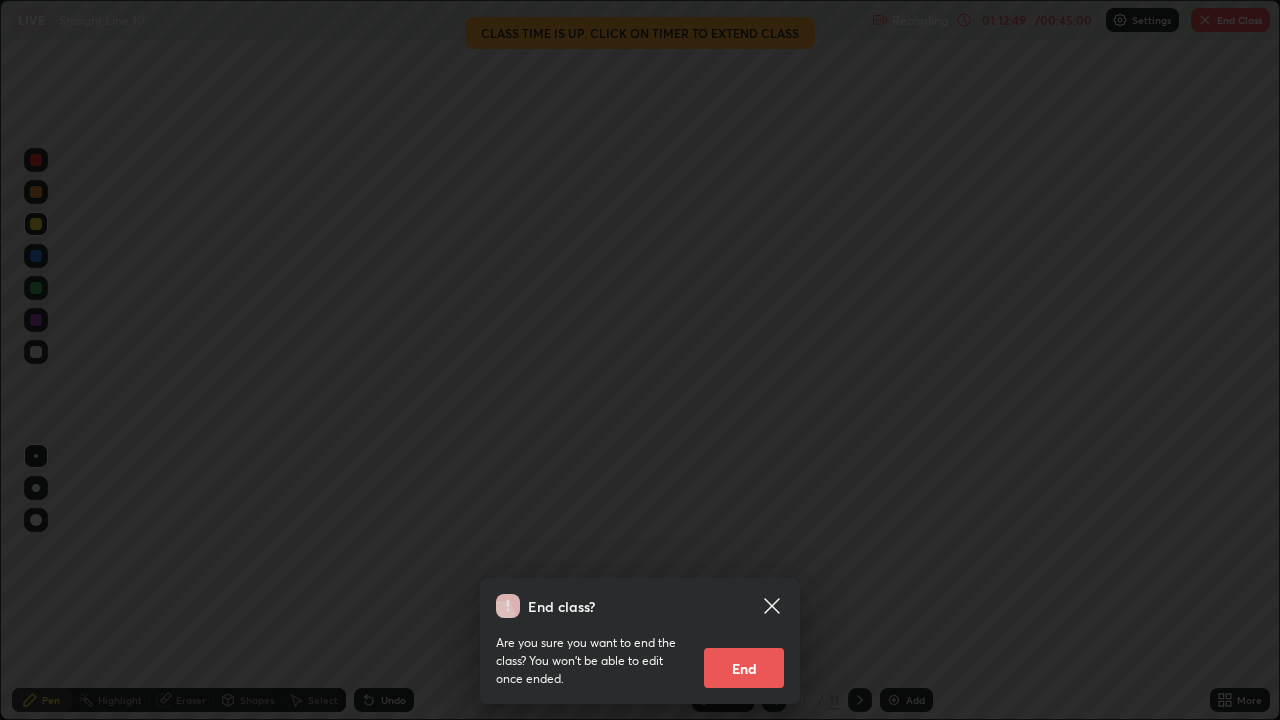 click on "End" at bounding box center [744, 668] 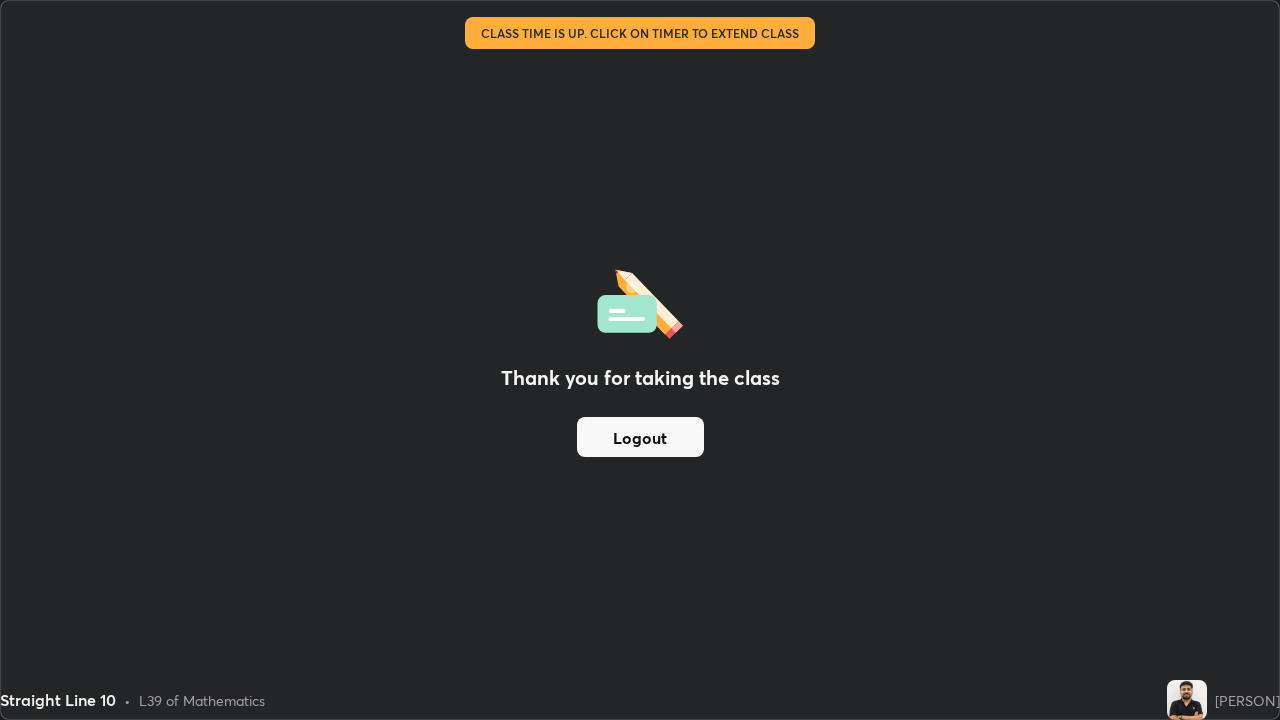 click on "Logout" at bounding box center [640, 437] 